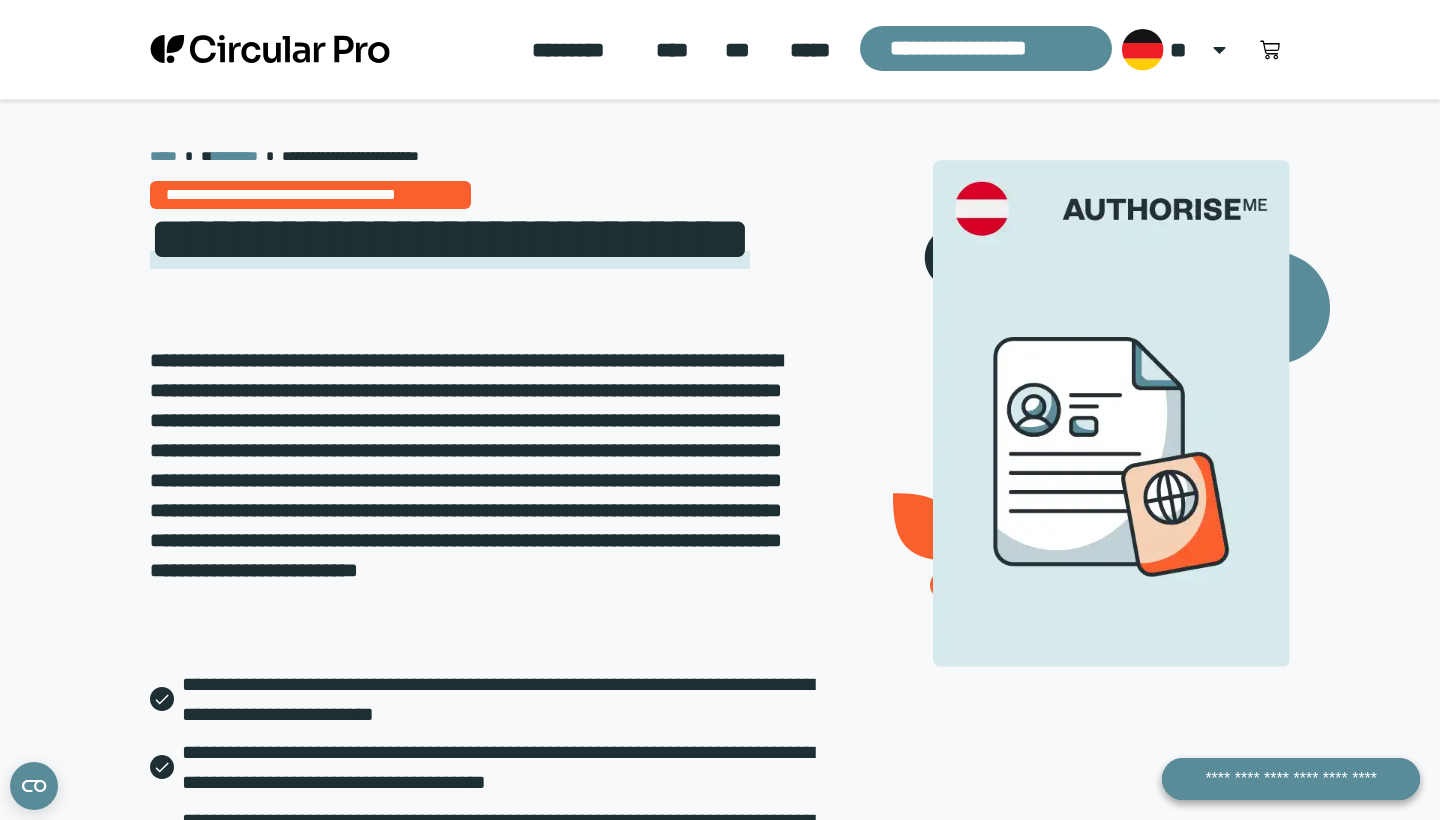 scroll, scrollTop: 0, scrollLeft: 0, axis: both 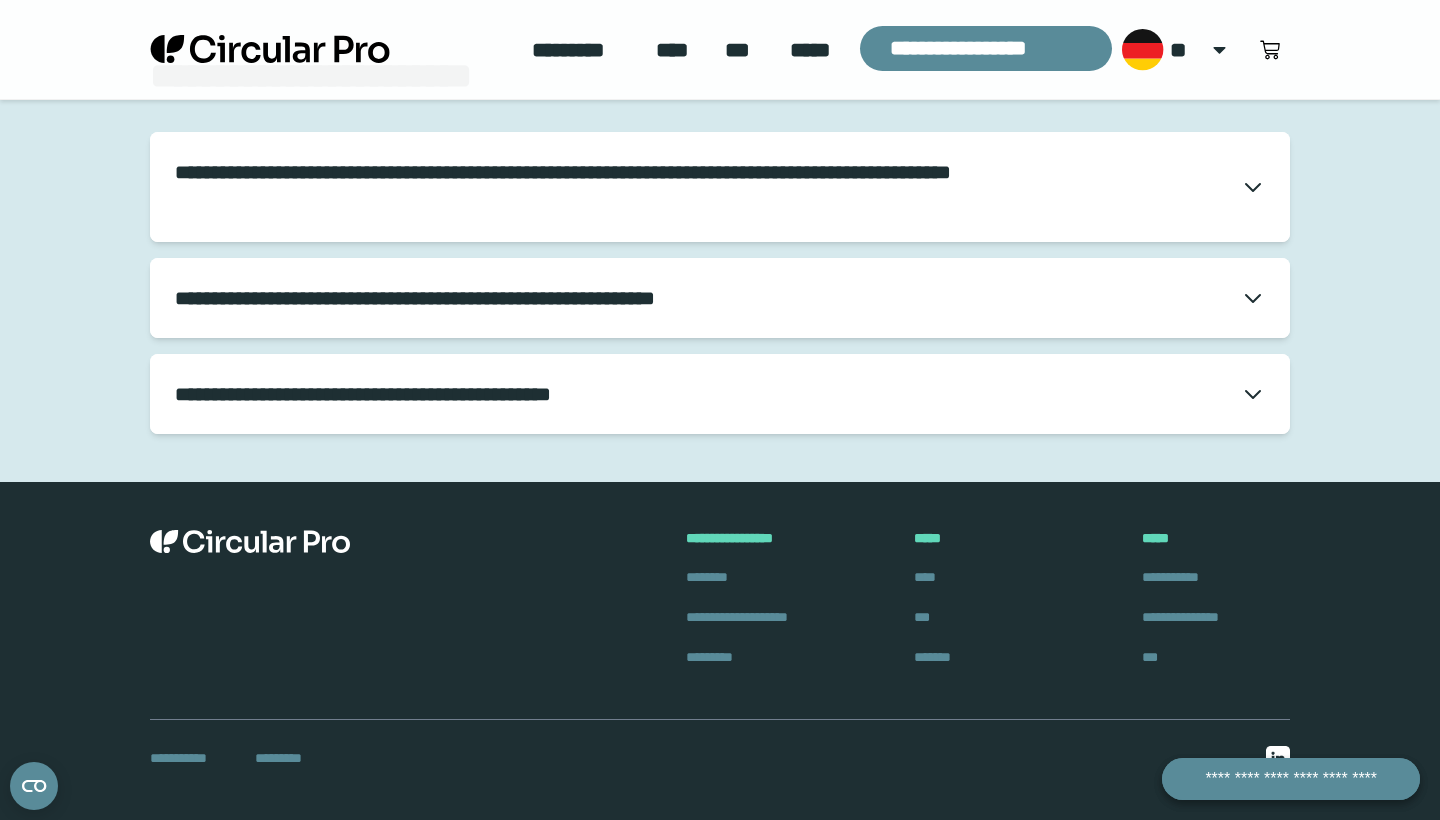click on "**********" at bounding box center (720, 394) 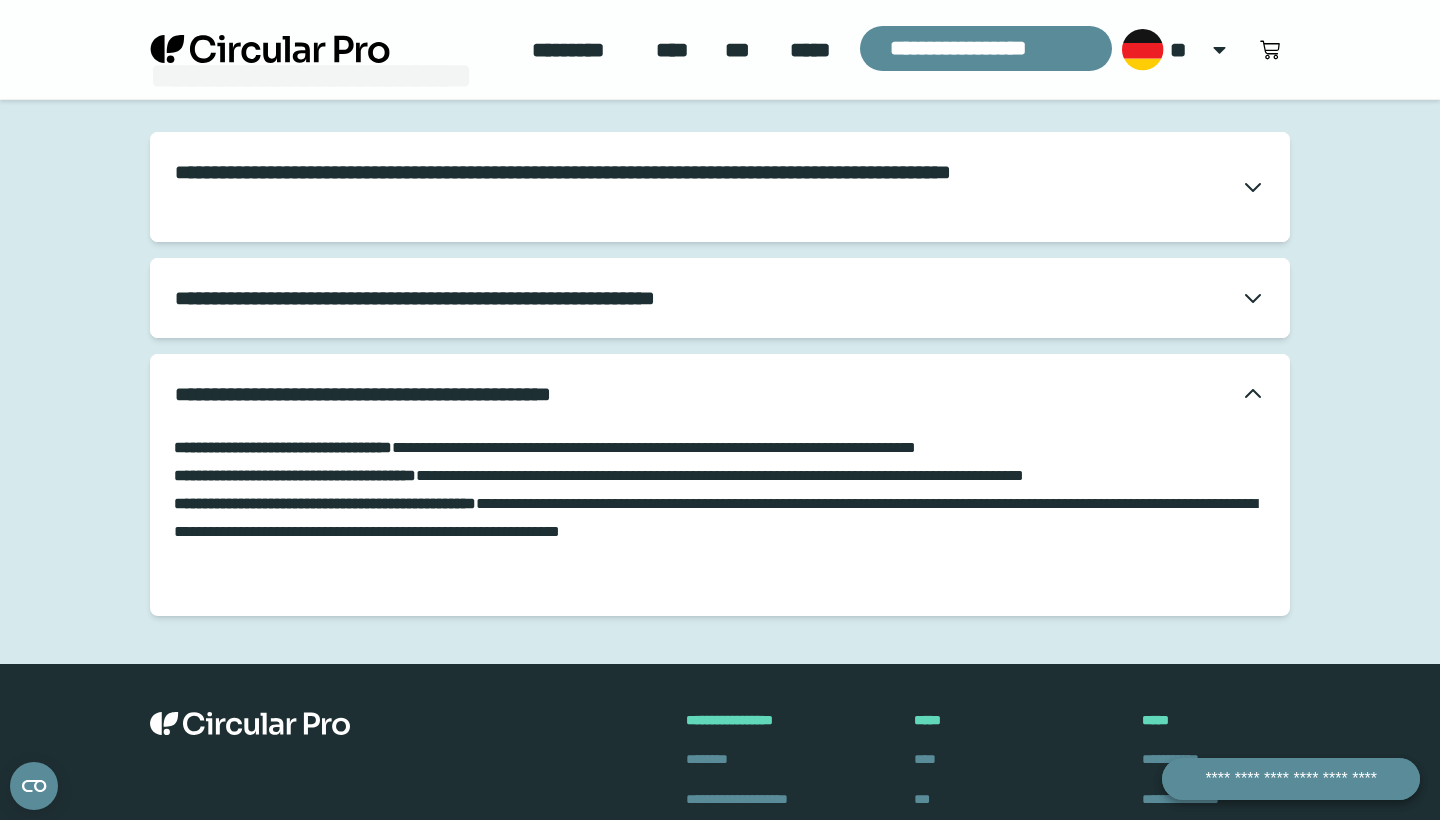 click on "**********" at bounding box center (720, 394) 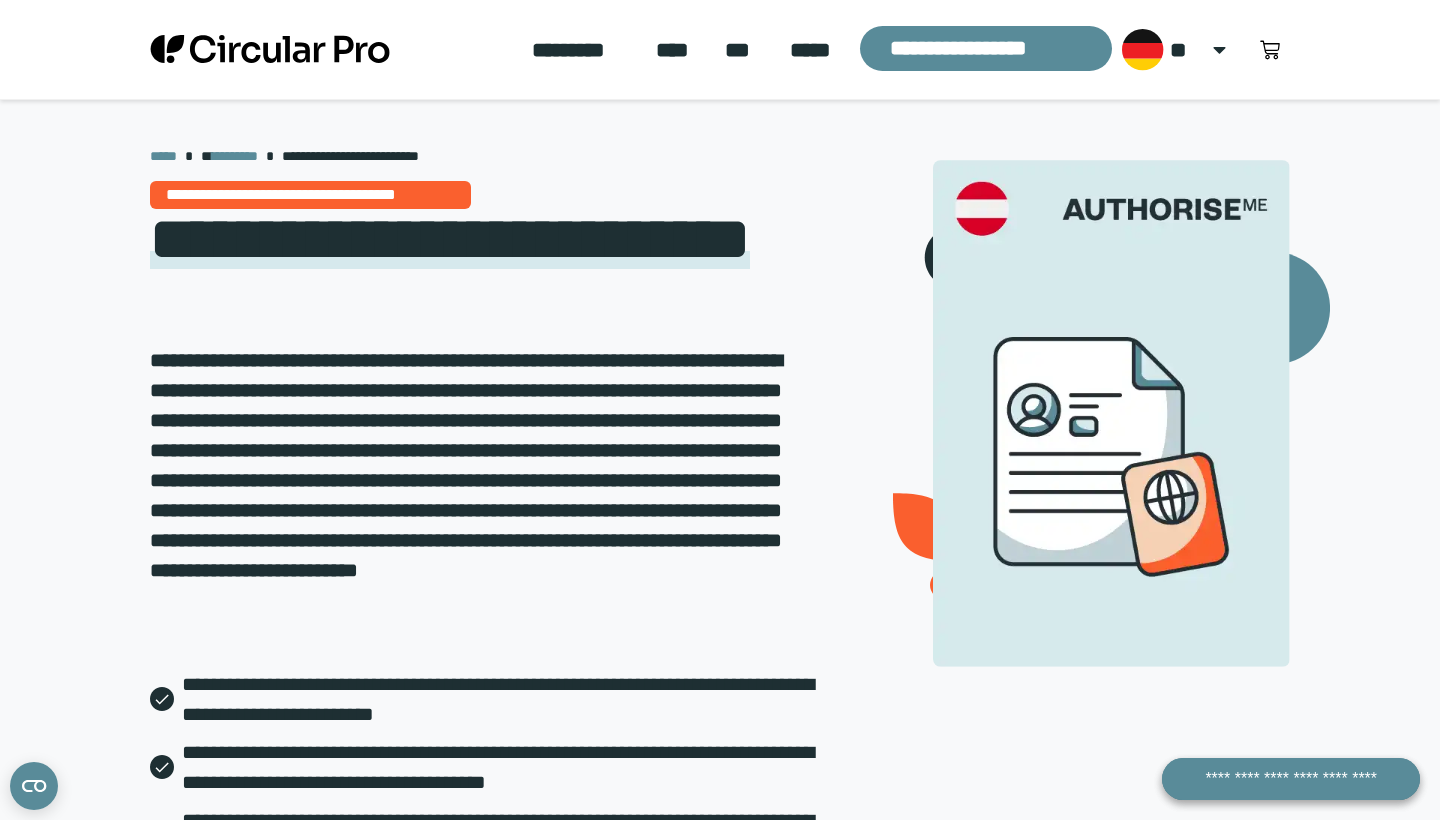 scroll, scrollTop: 0, scrollLeft: 0, axis: both 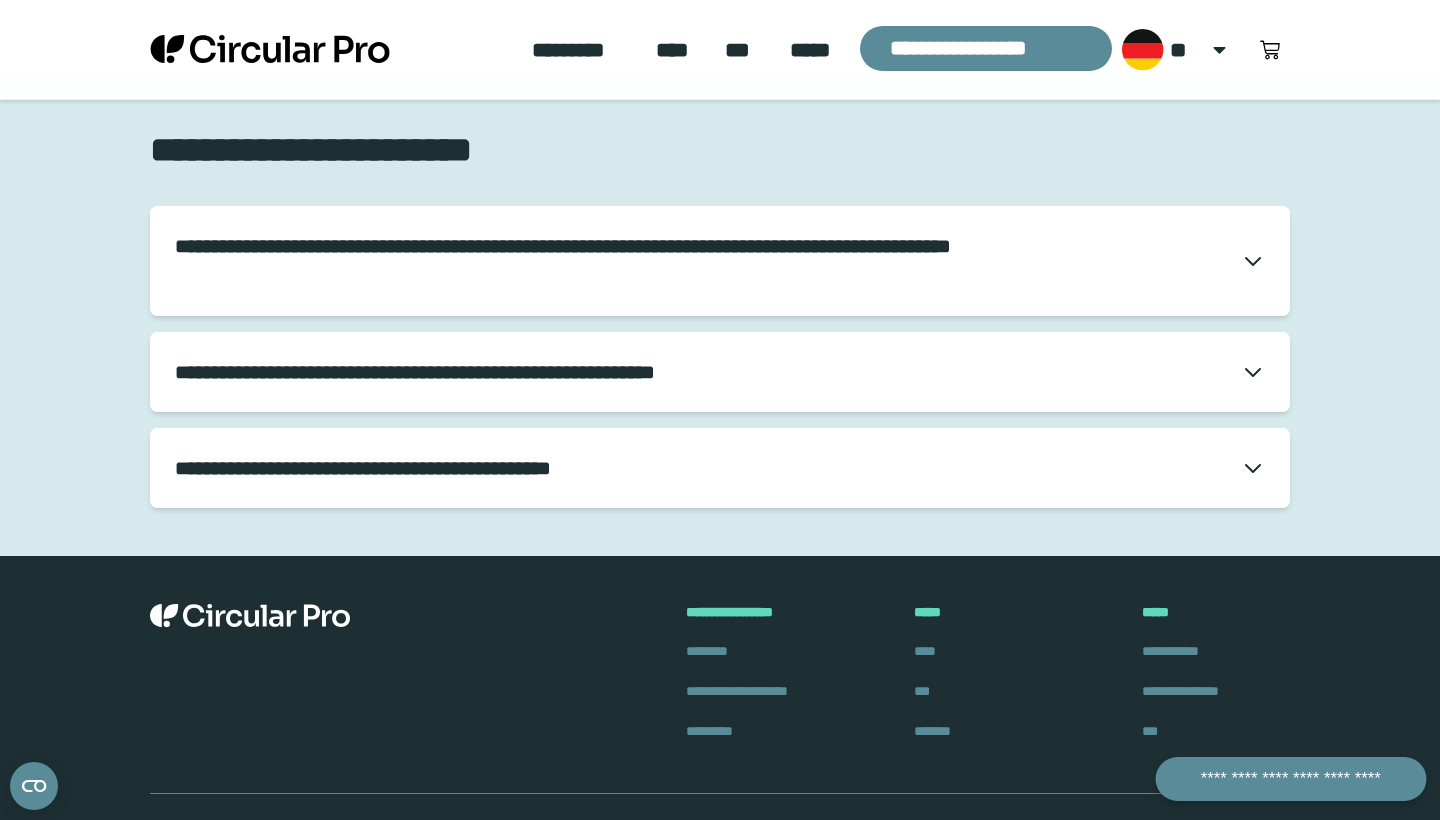 click on "**********" at bounding box center [1291, 779] 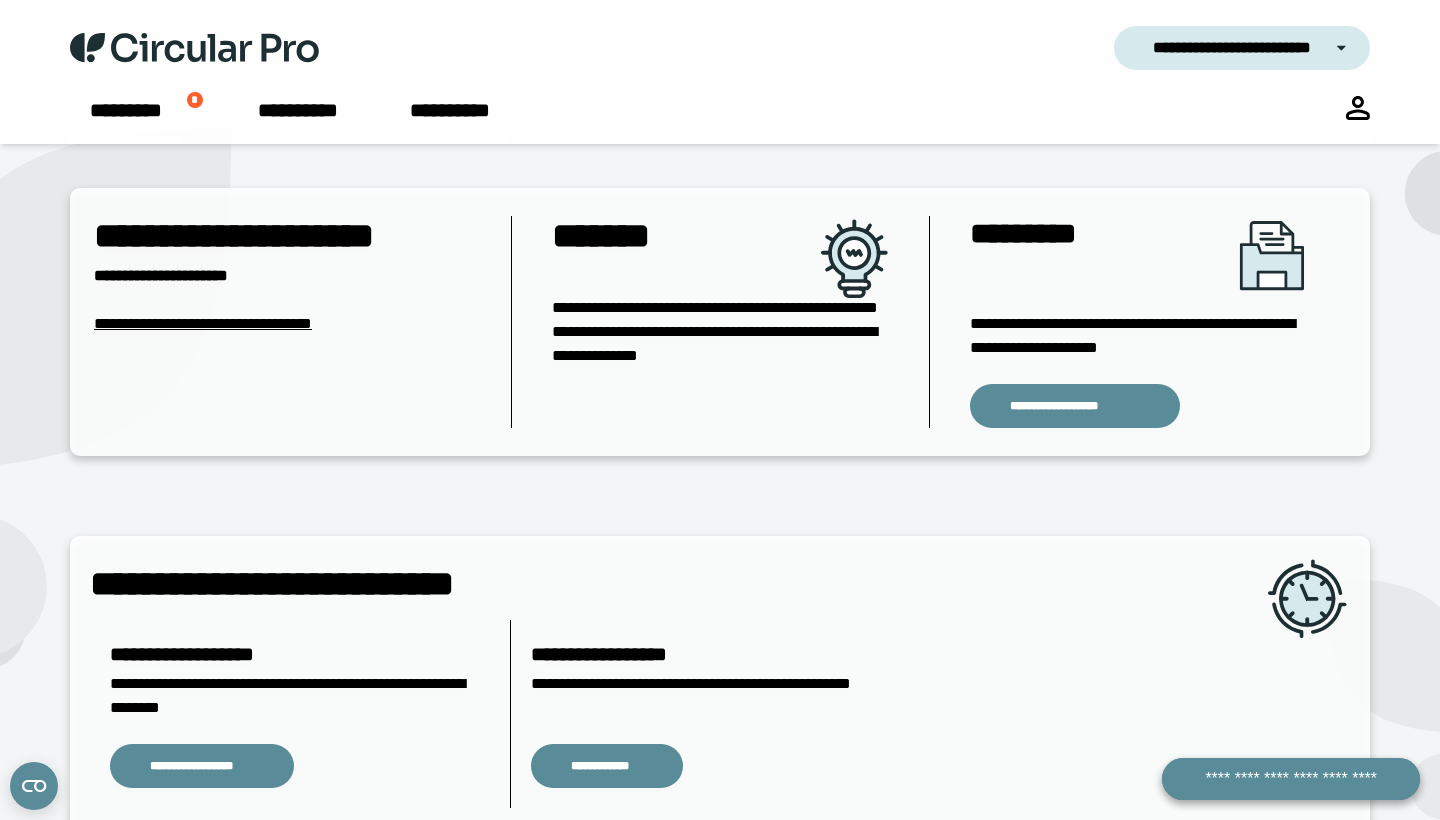 scroll, scrollTop: 0, scrollLeft: 0, axis: both 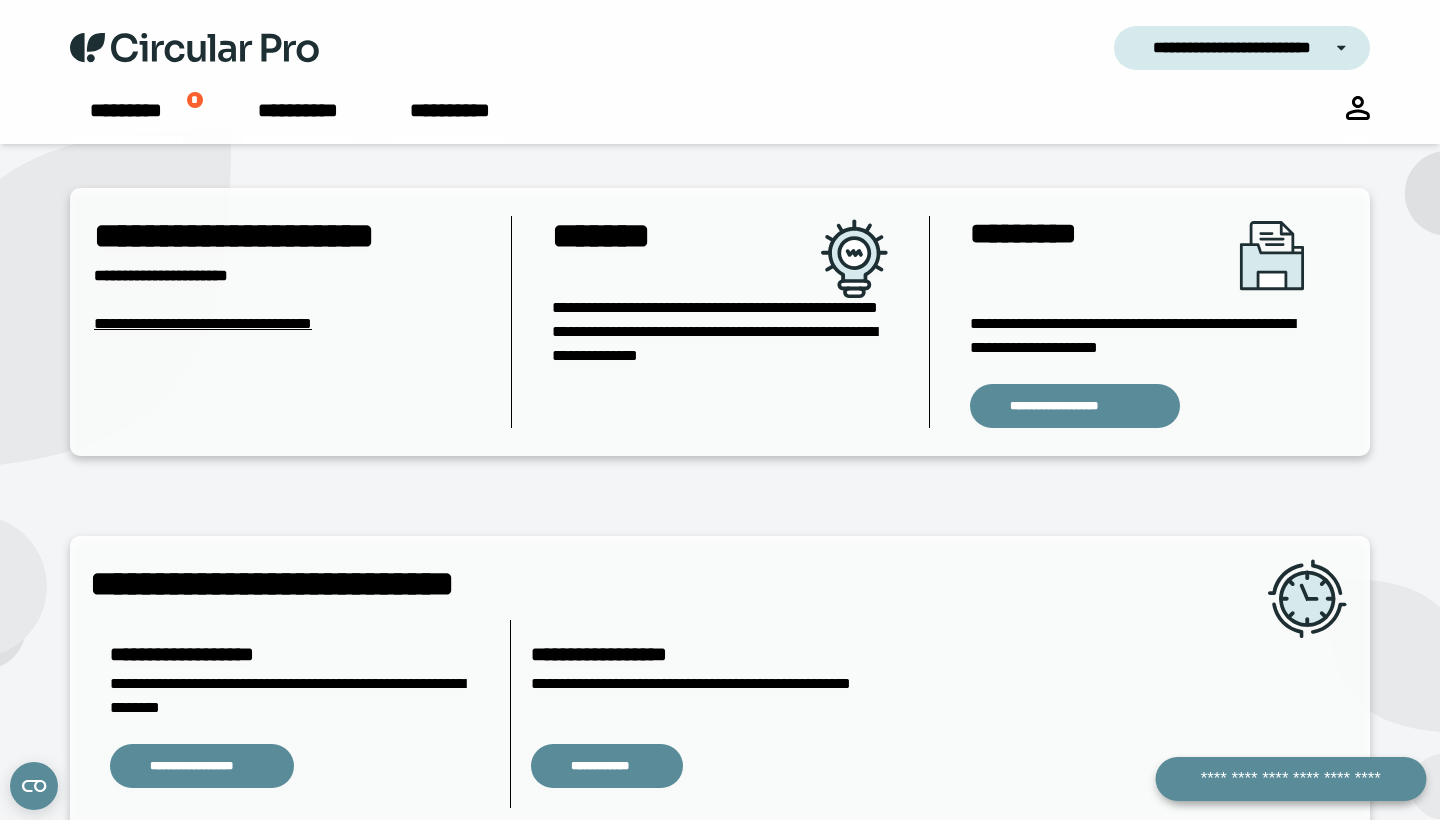 click on "**********" at bounding box center (1291, 779) 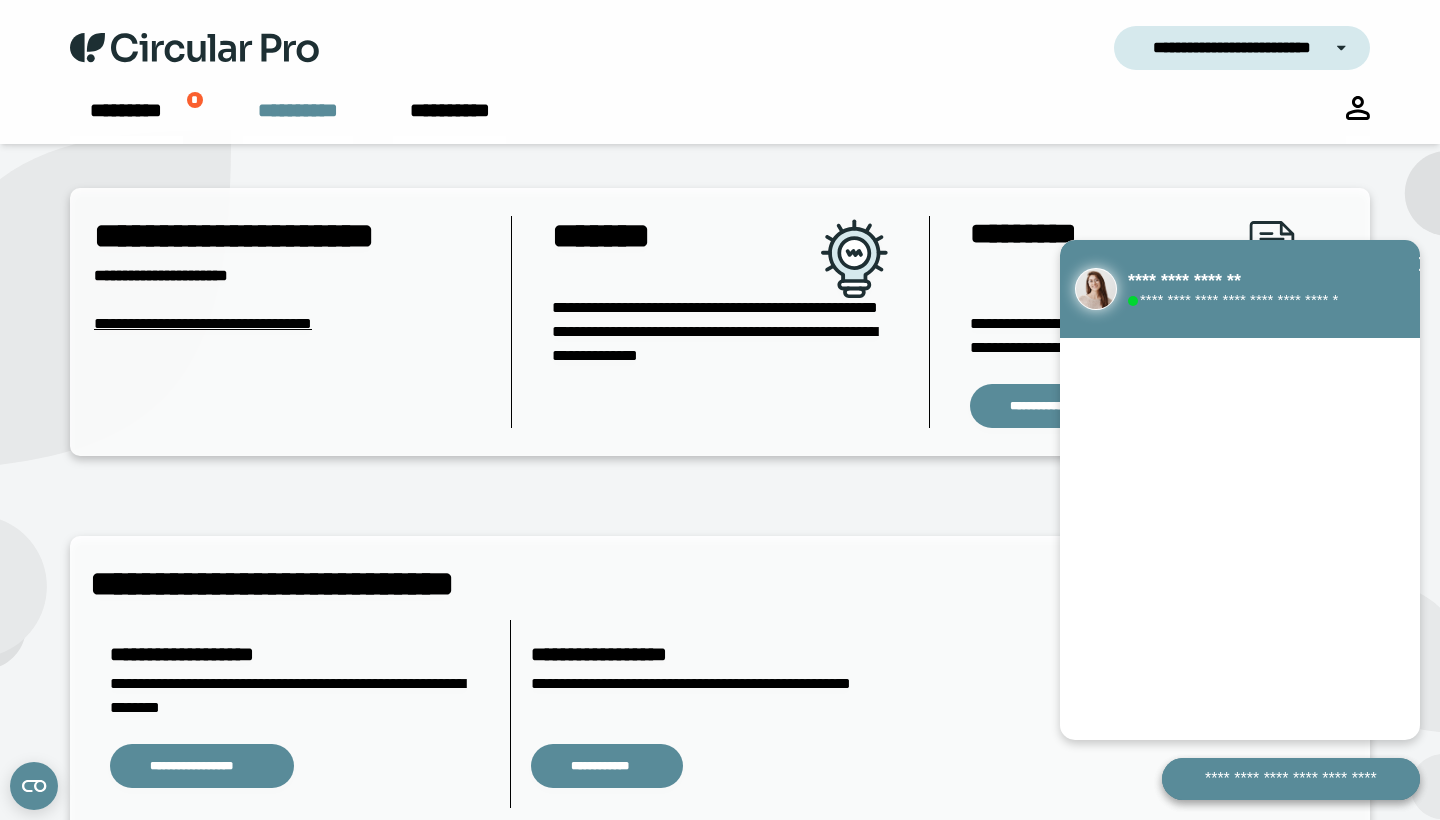click on "**********" at bounding box center (298, 120) 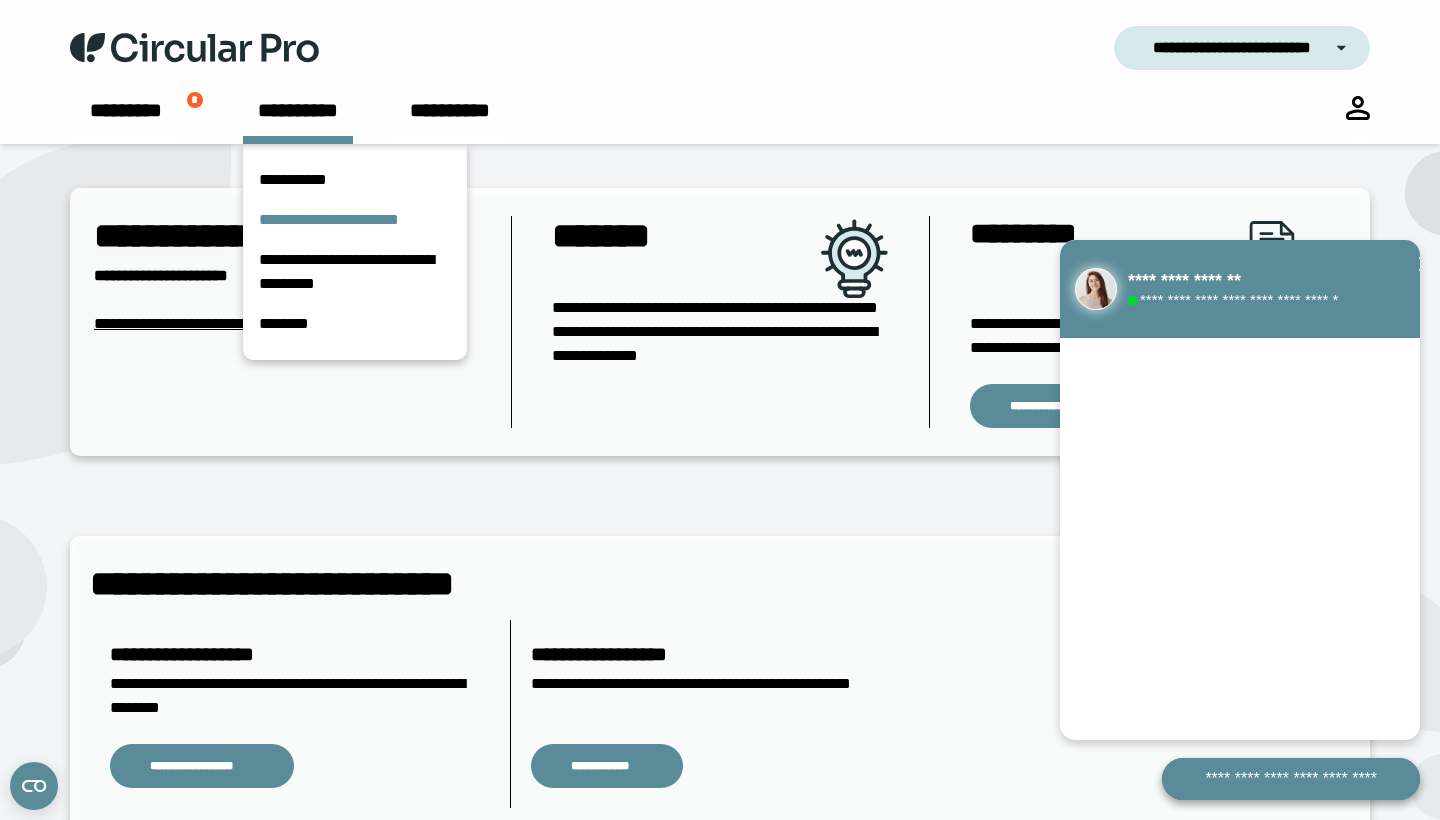 click on "**********" at bounding box center (355, 220) 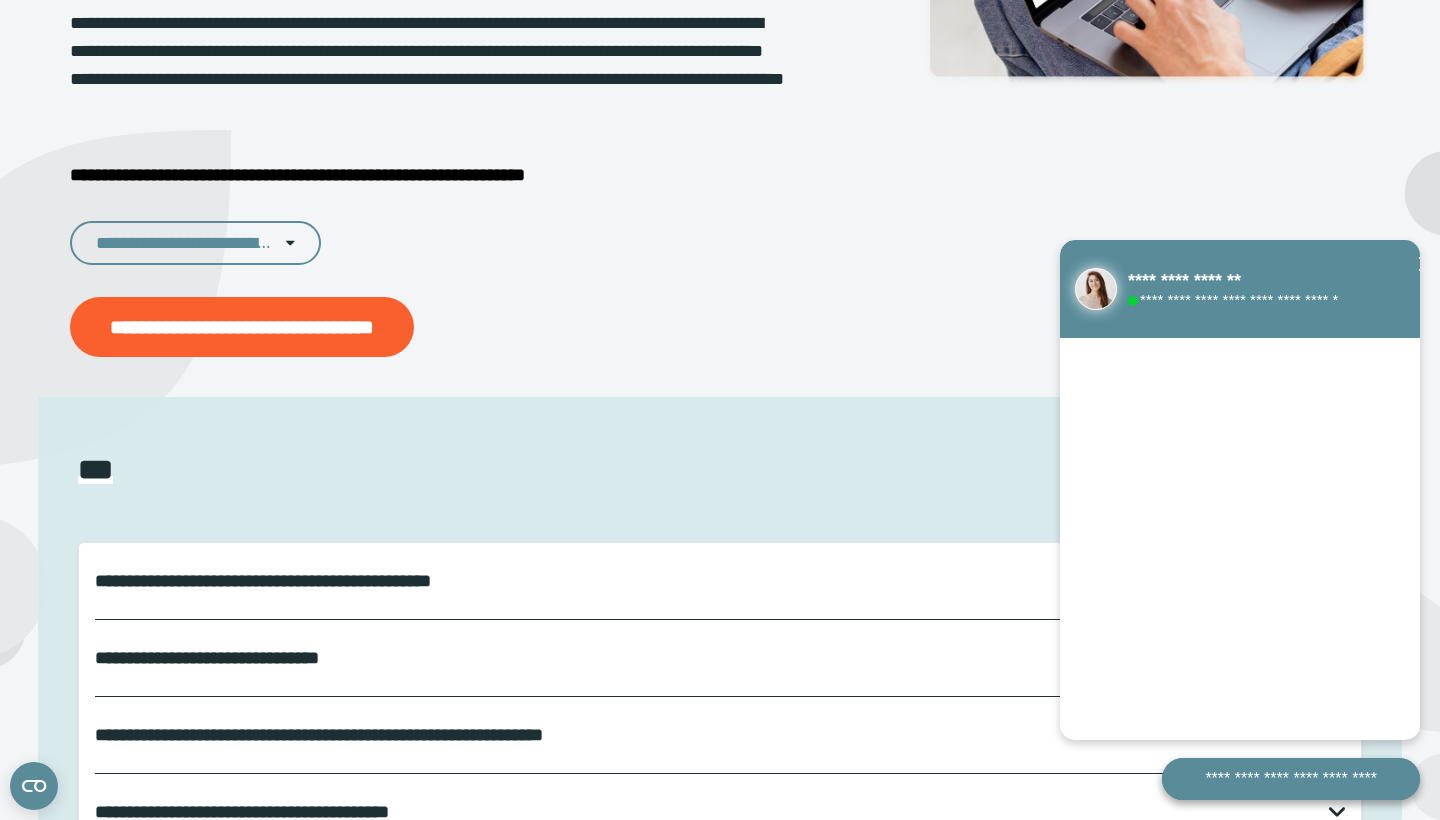 scroll, scrollTop: 580, scrollLeft: 0, axis: vertical 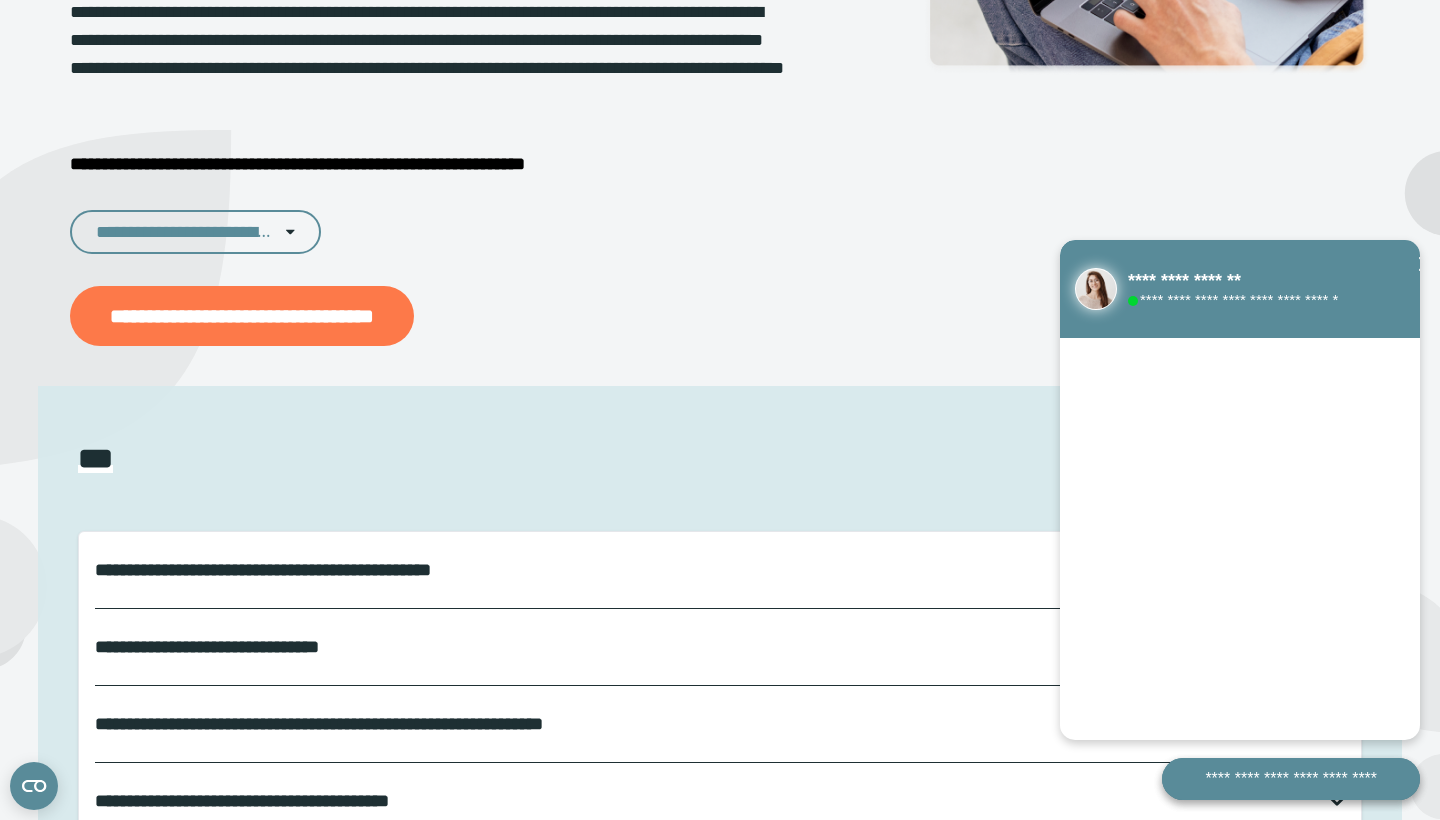 click on "**********" at bounding box center [242, 316] 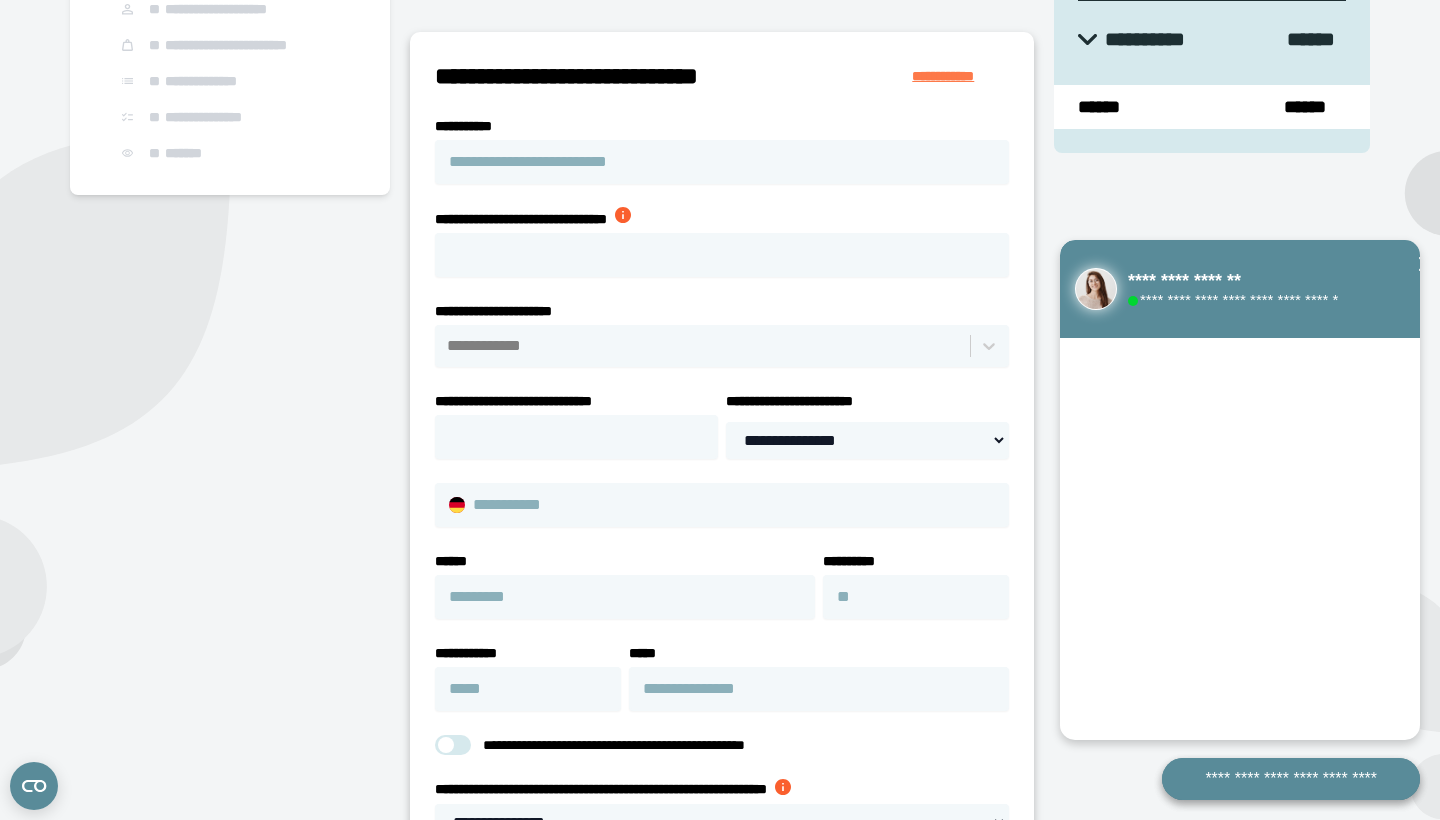 scroll, scrollTop: 278, scrollLeft: 0, axis: vertical 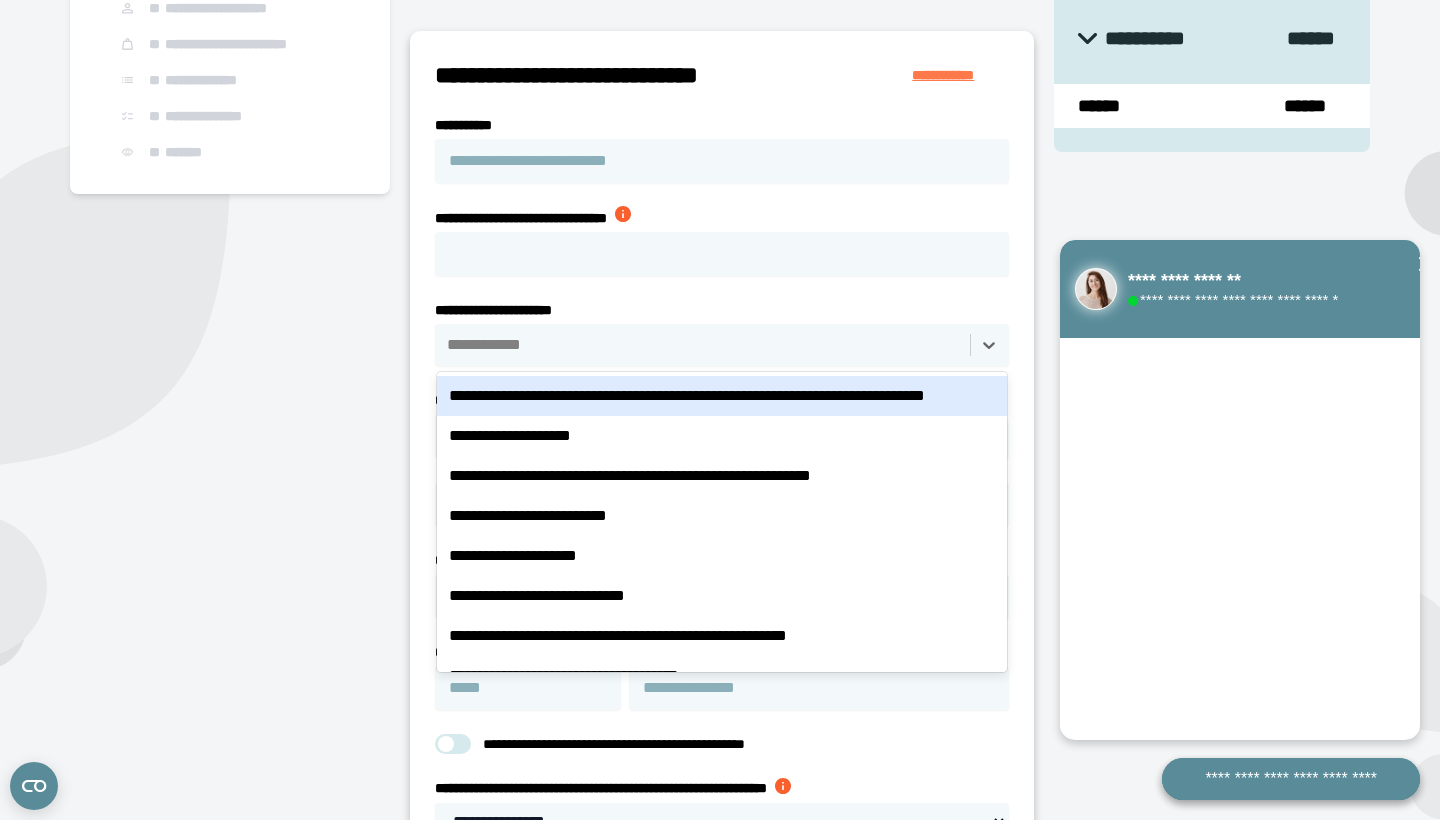 click at bounding box center (703, 345) 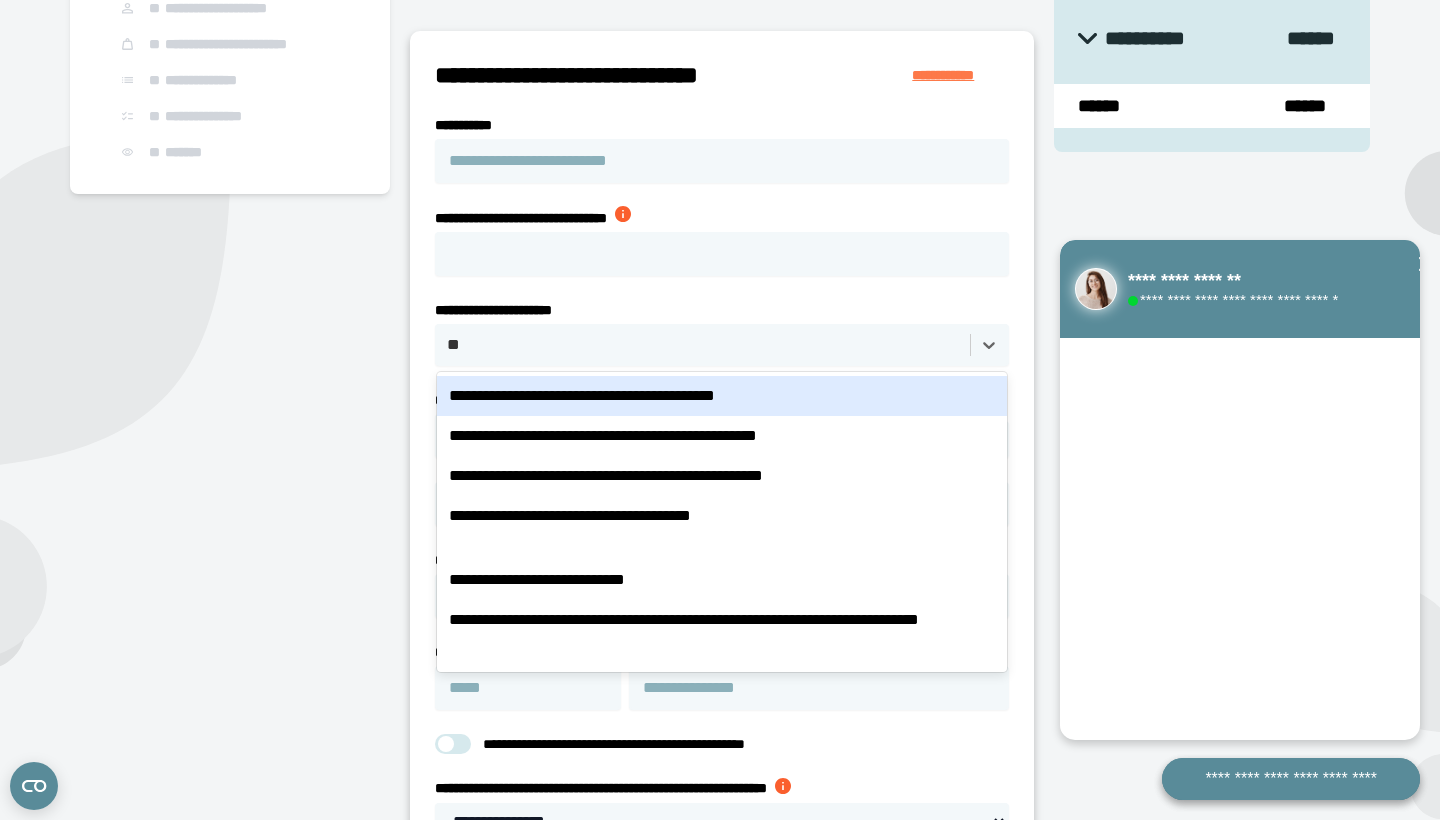type on "*" 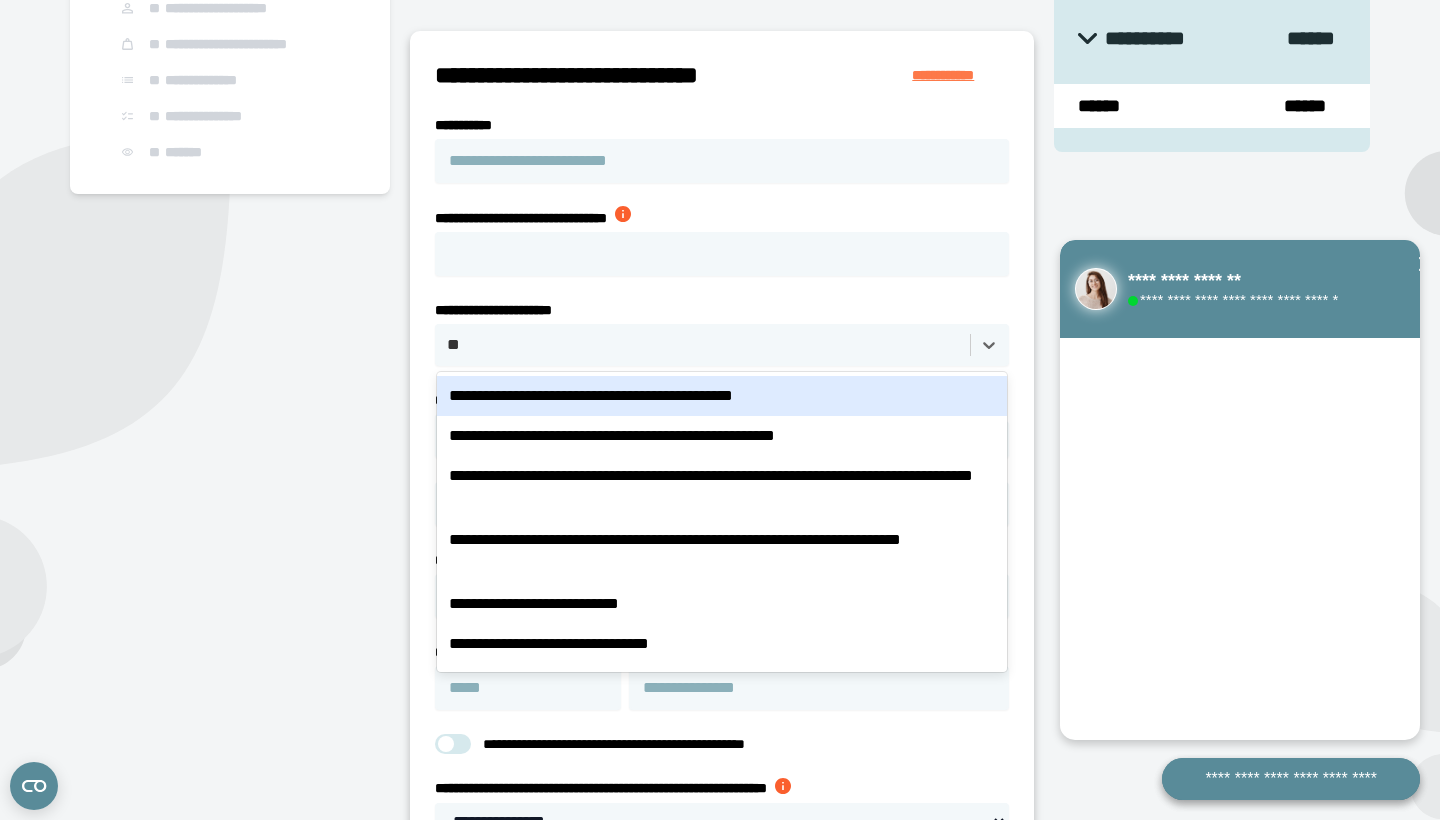 type on "*" 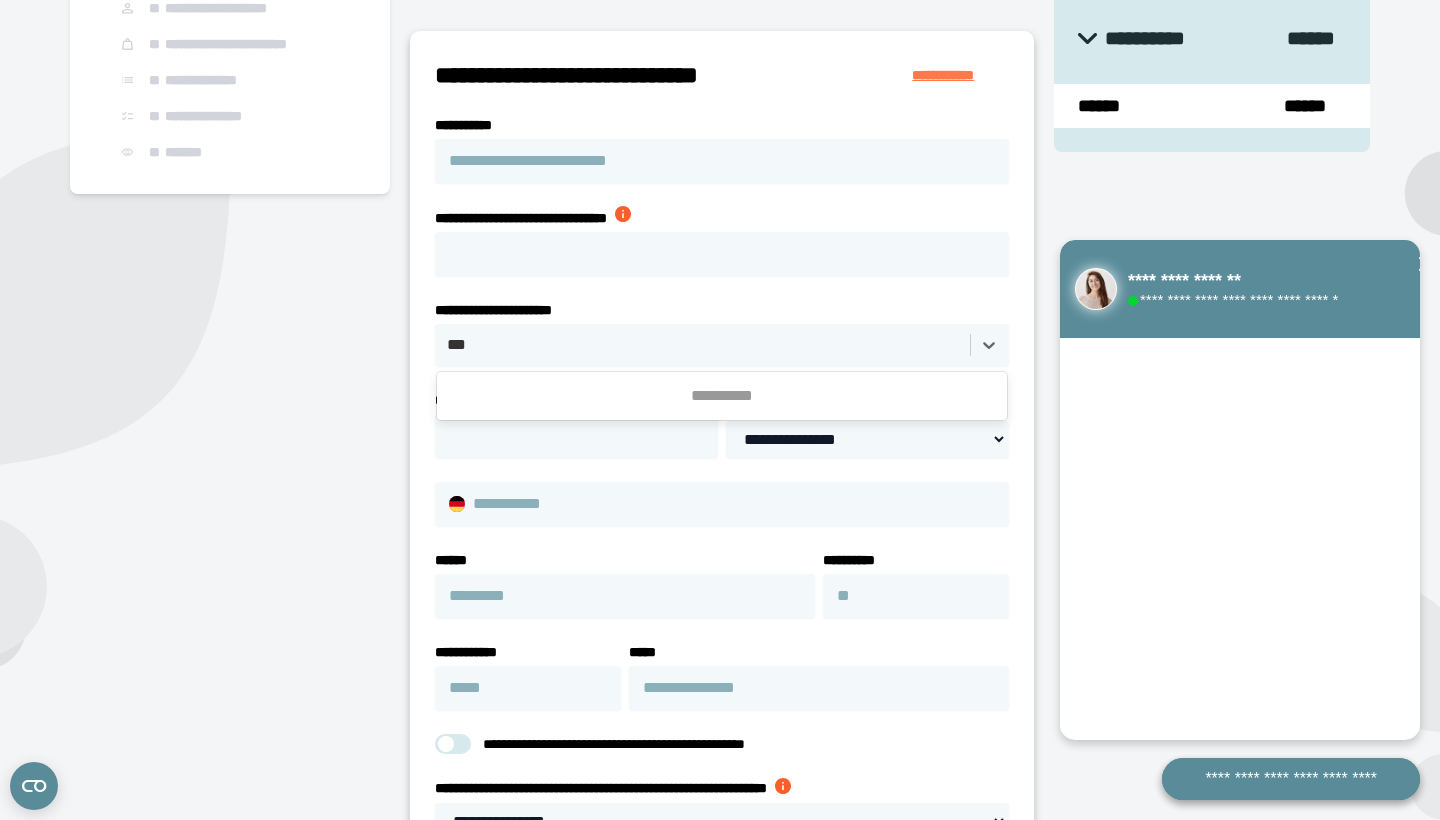 type on "**" 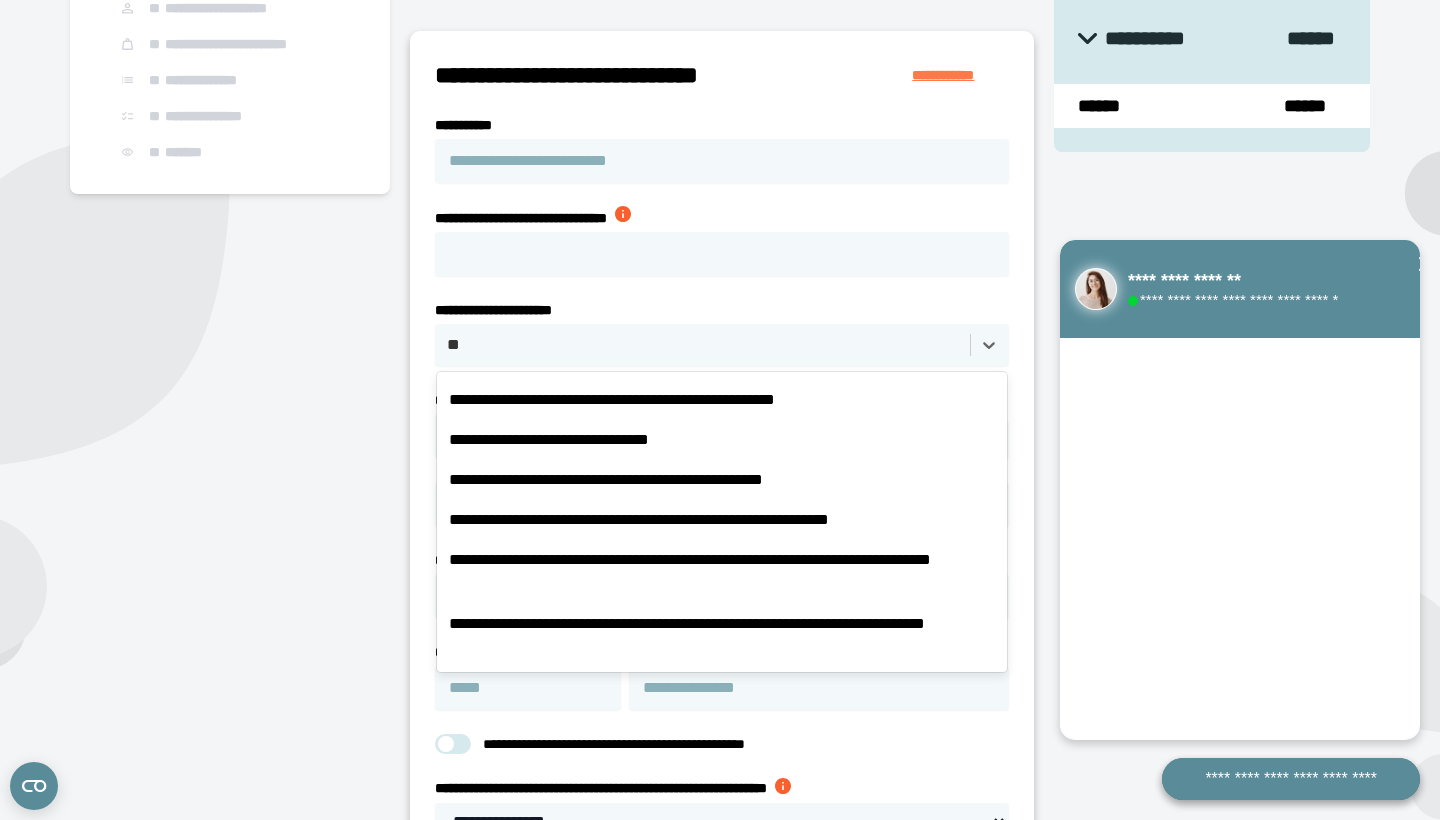 scroll, scrollTop: 1428, scrollLeft: 0, axis: vertical 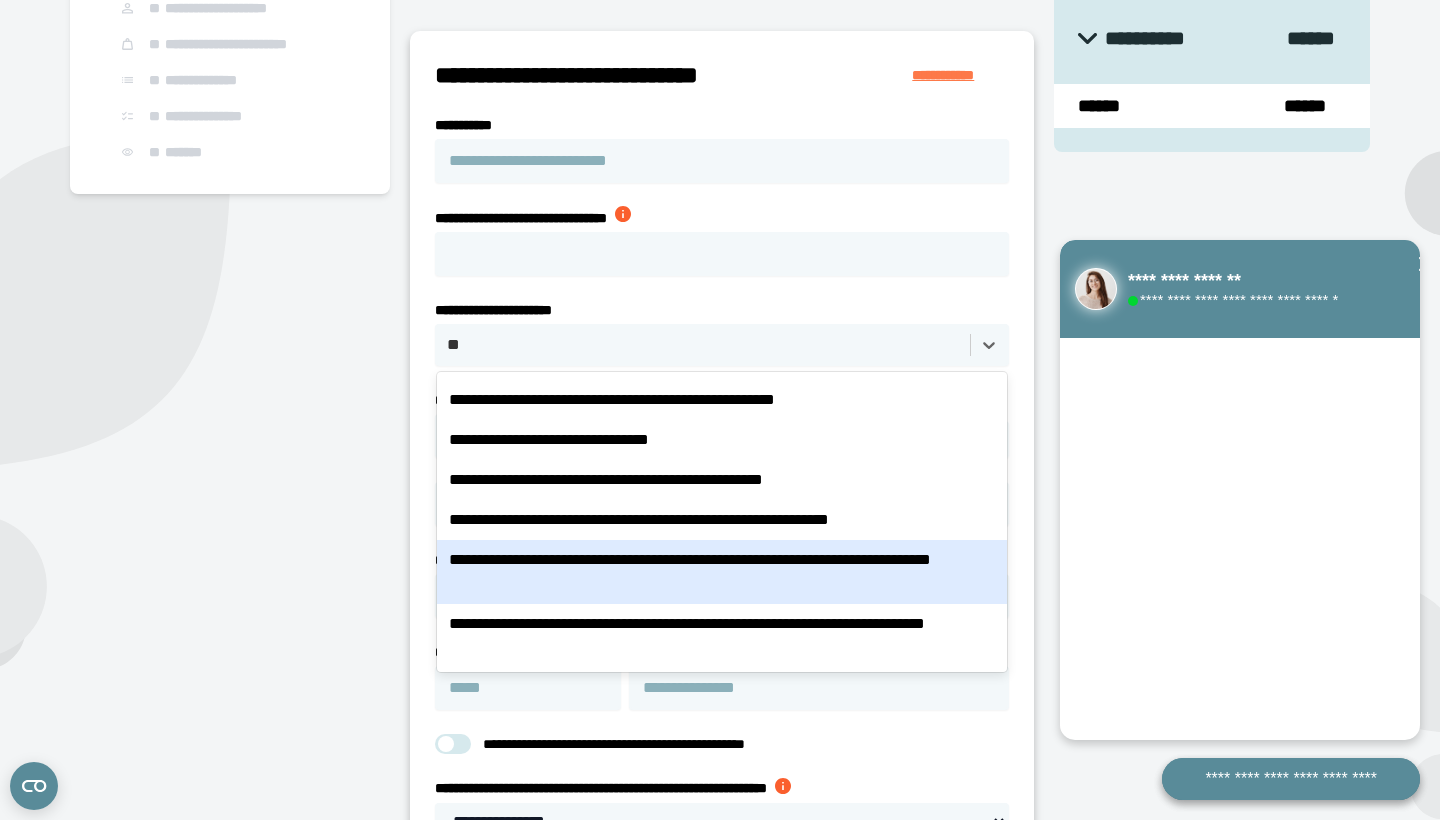 click on "**********" at bounding box center [722, 572] 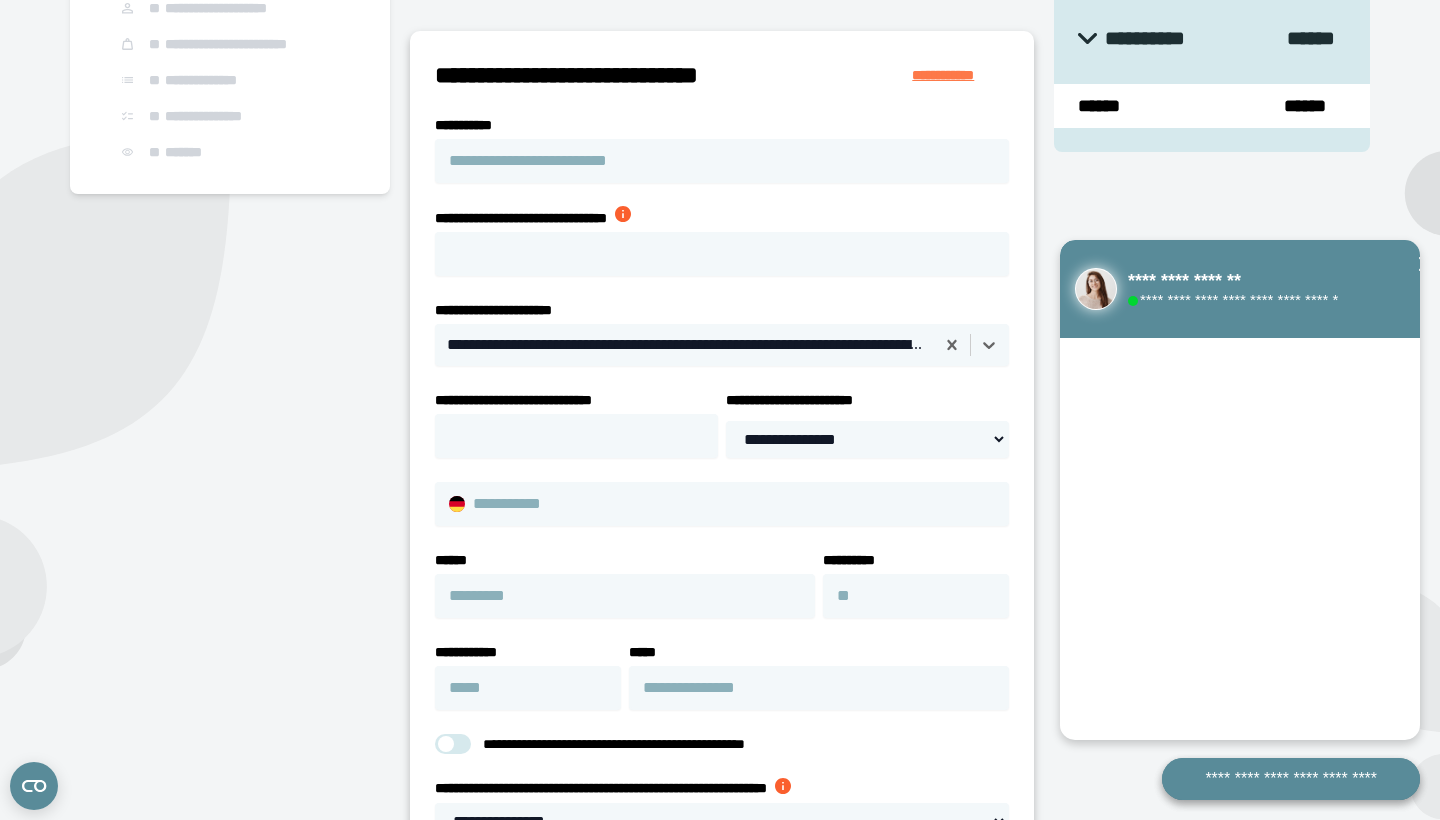 type 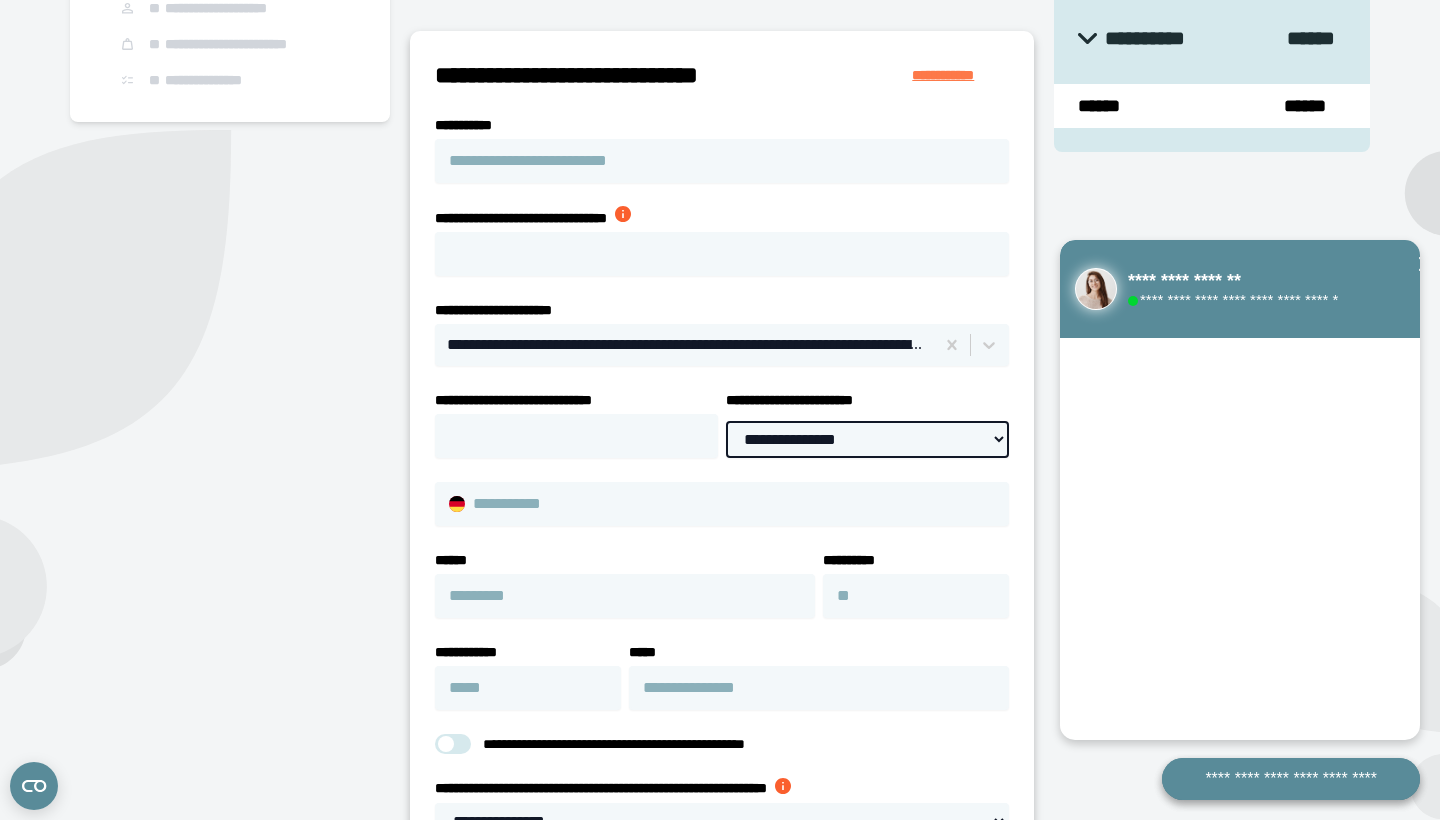 select on "**********" 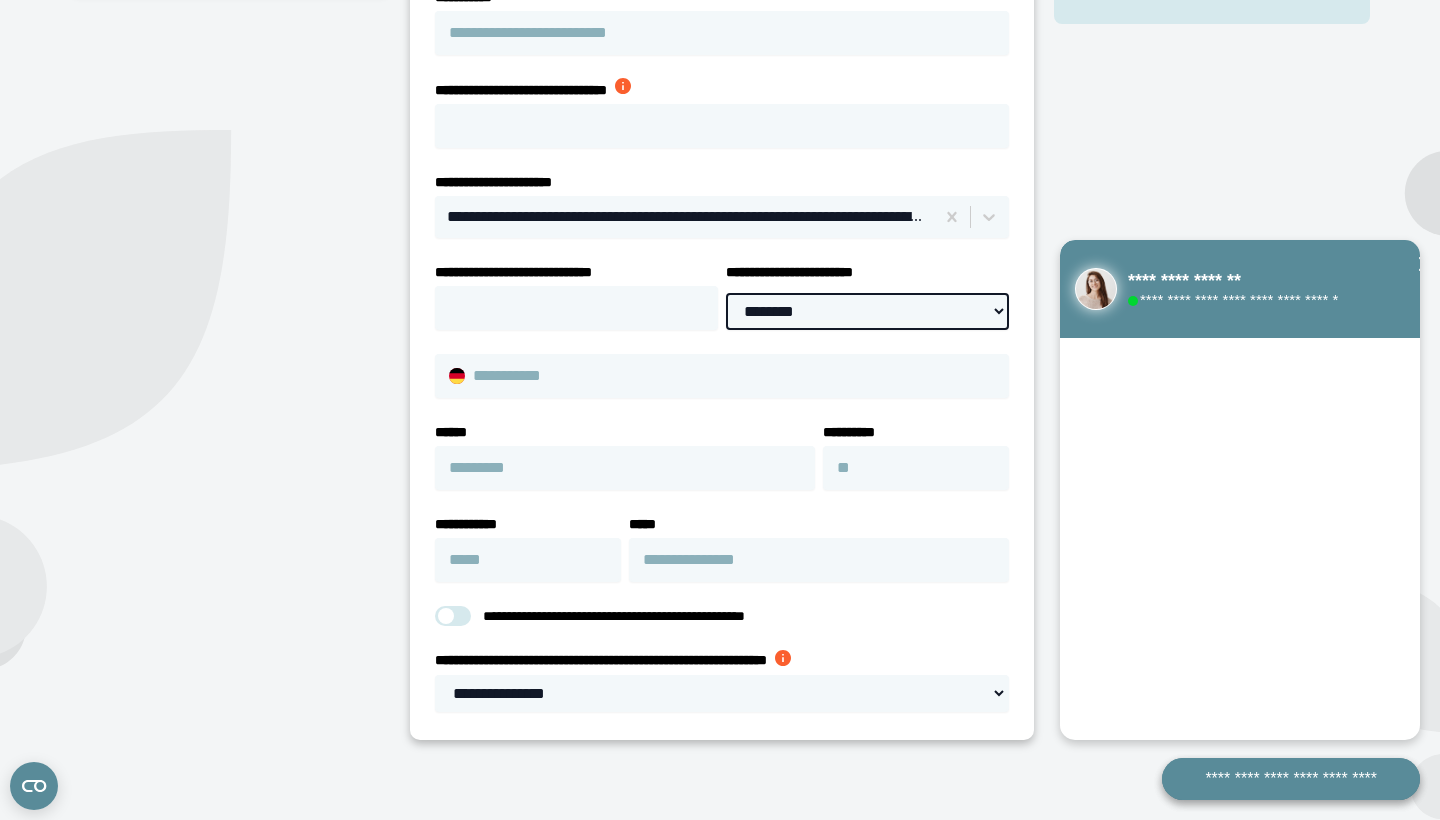 scroll, scrollTop: 407, scrollLeft: 0, axis: vertical 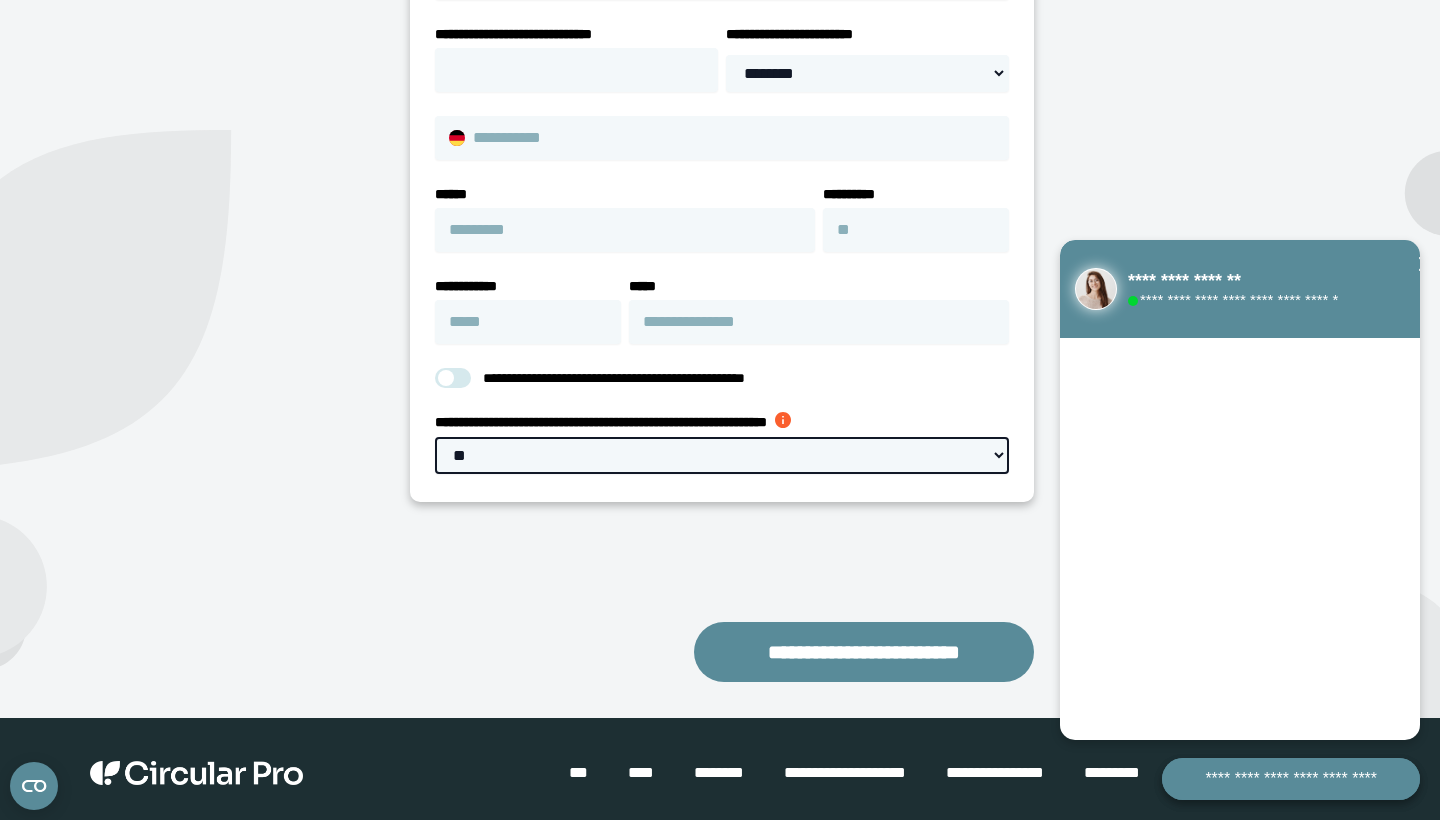 select on "**" 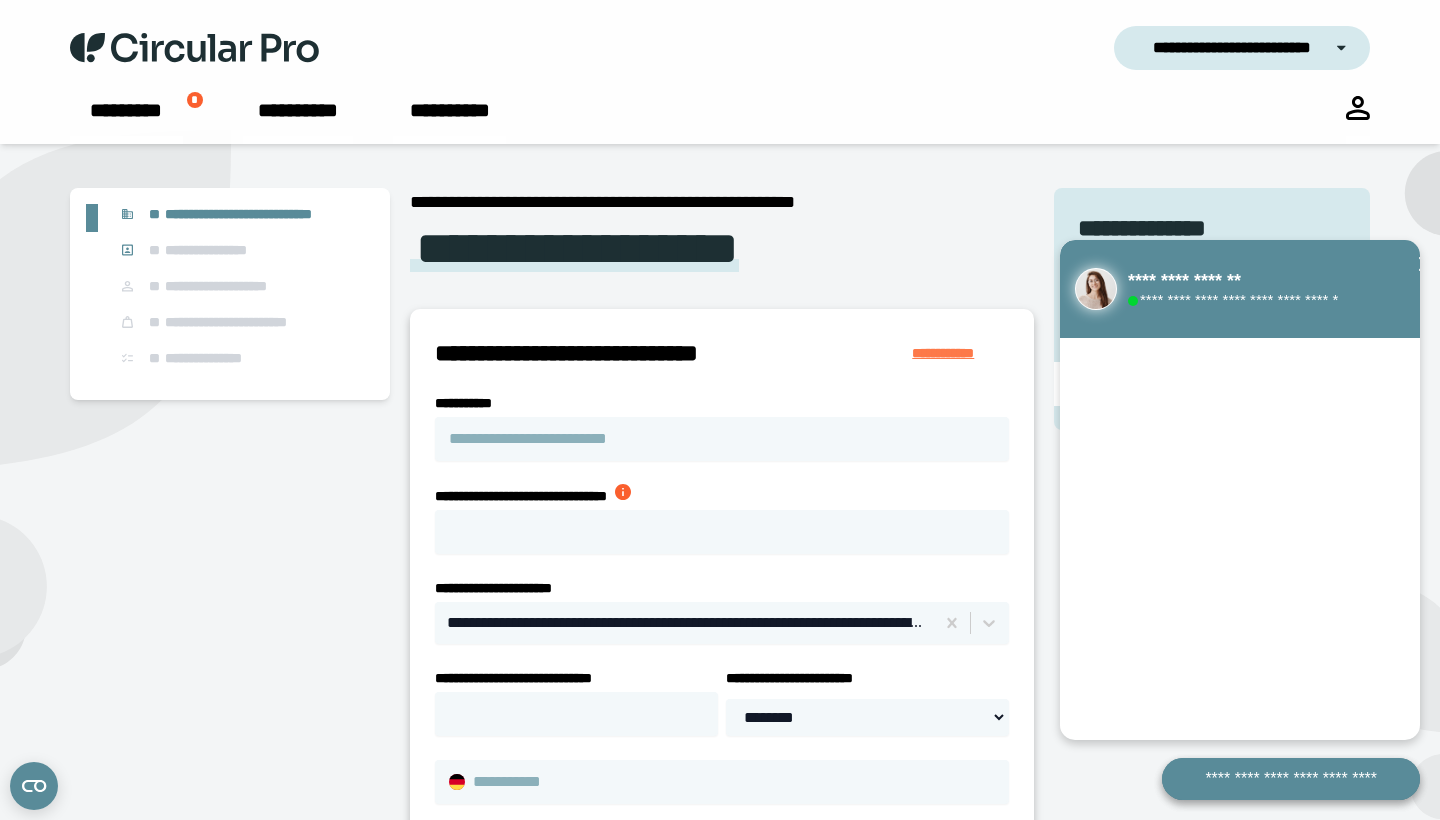scroll, scrollTop: 0, scrollLeft: 0, axis: both 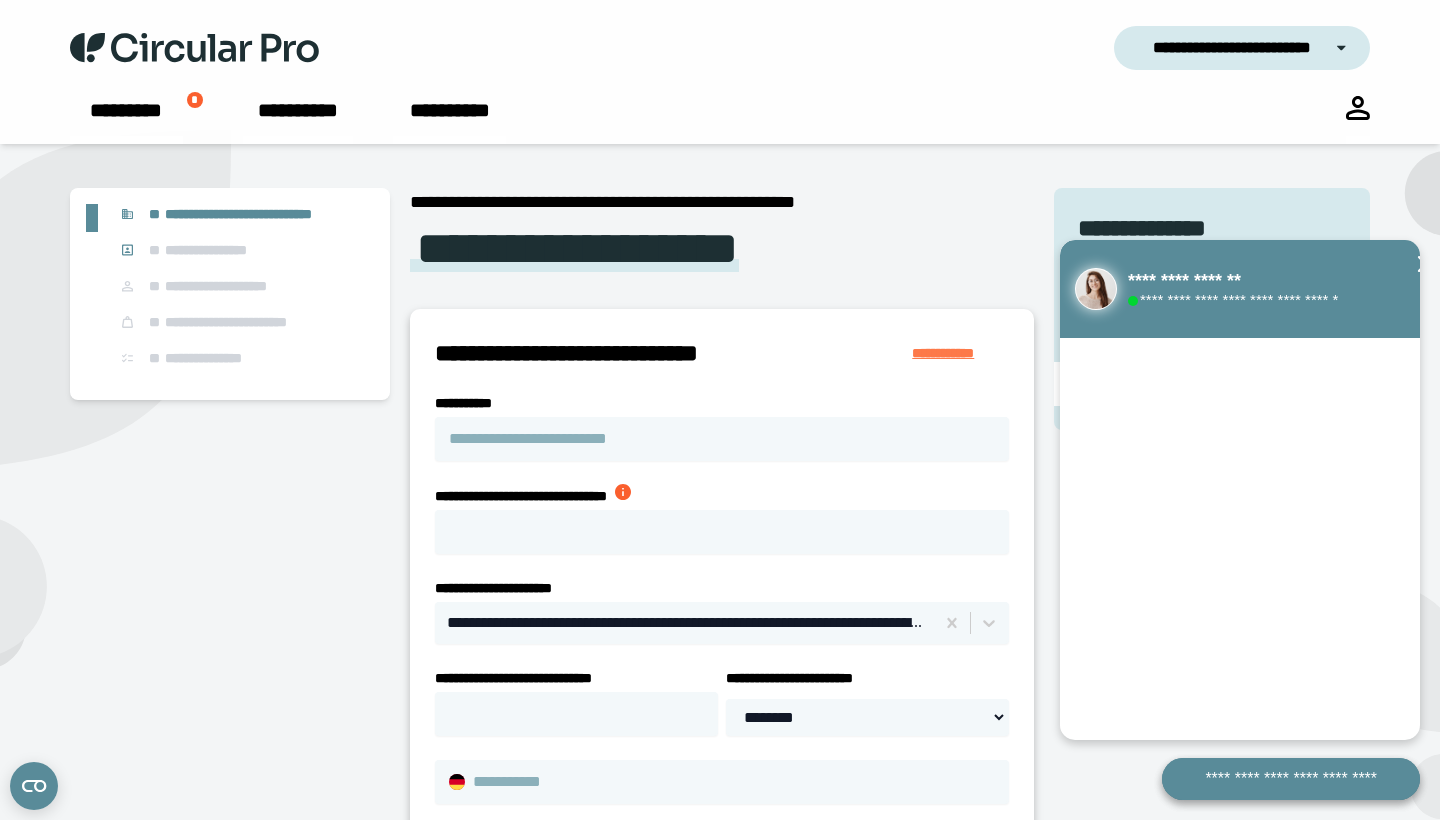 click at bounding box center [1426, 264] 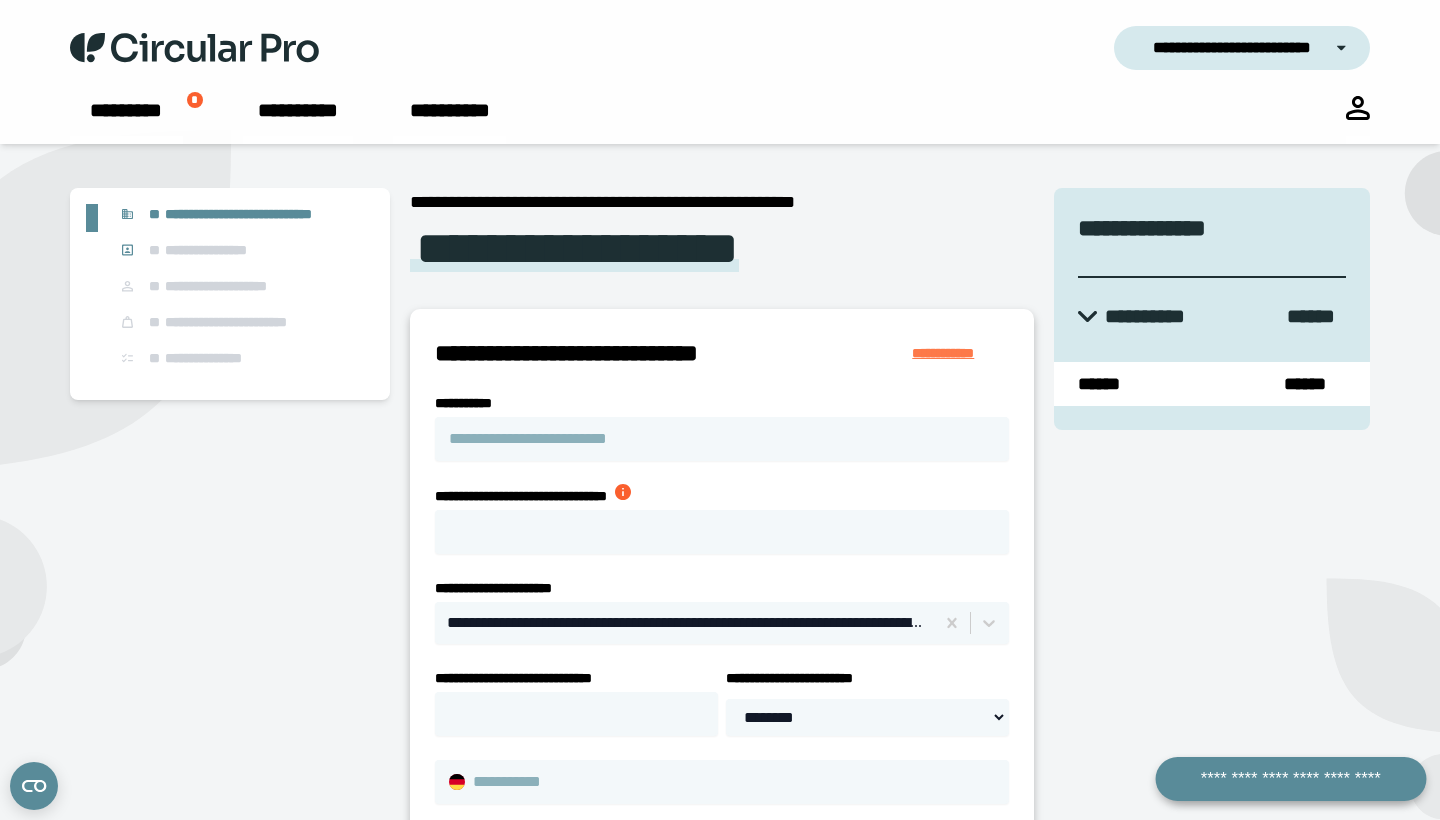 click on "**********" at bounding box center (1291, 779) 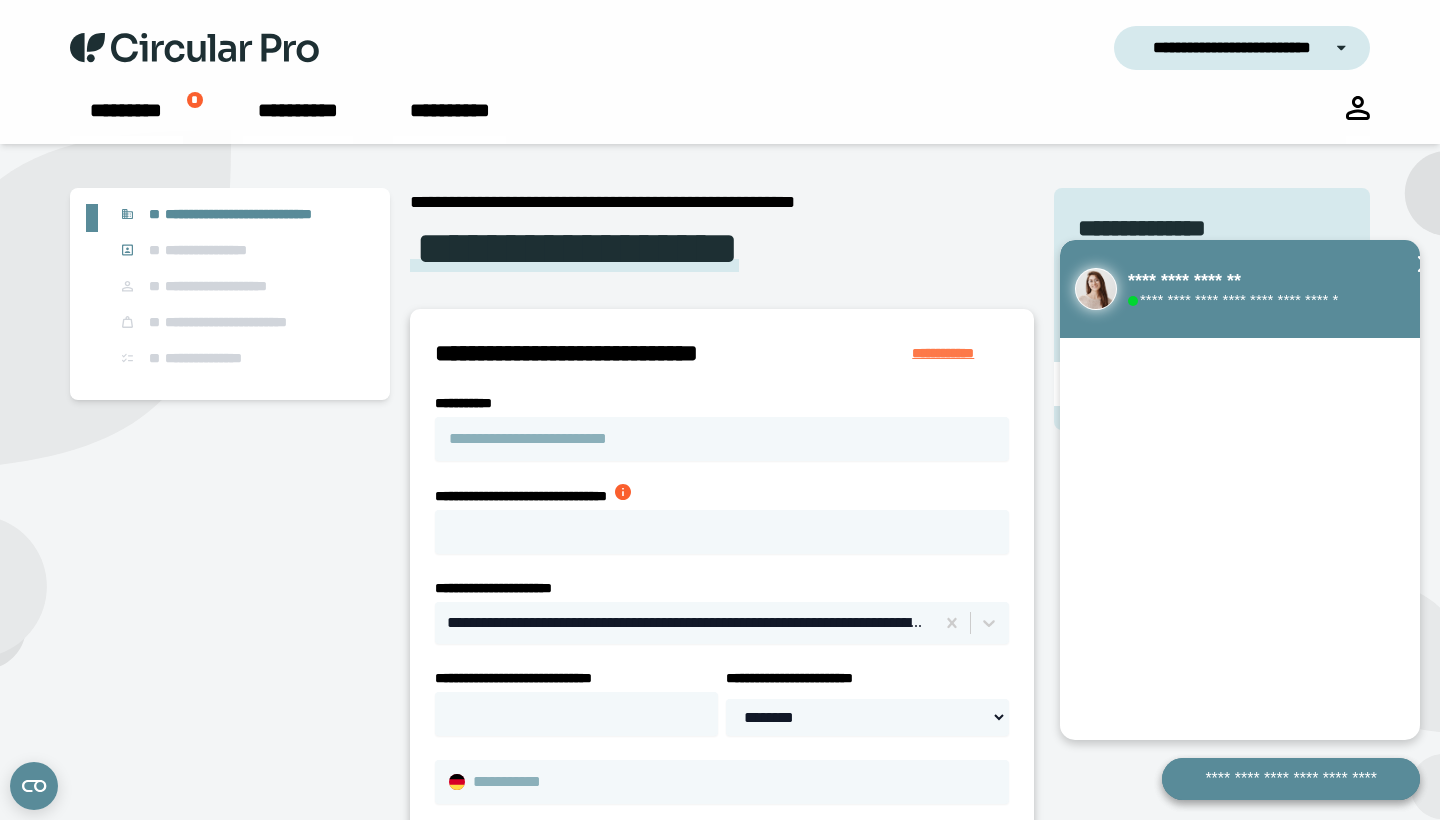 click 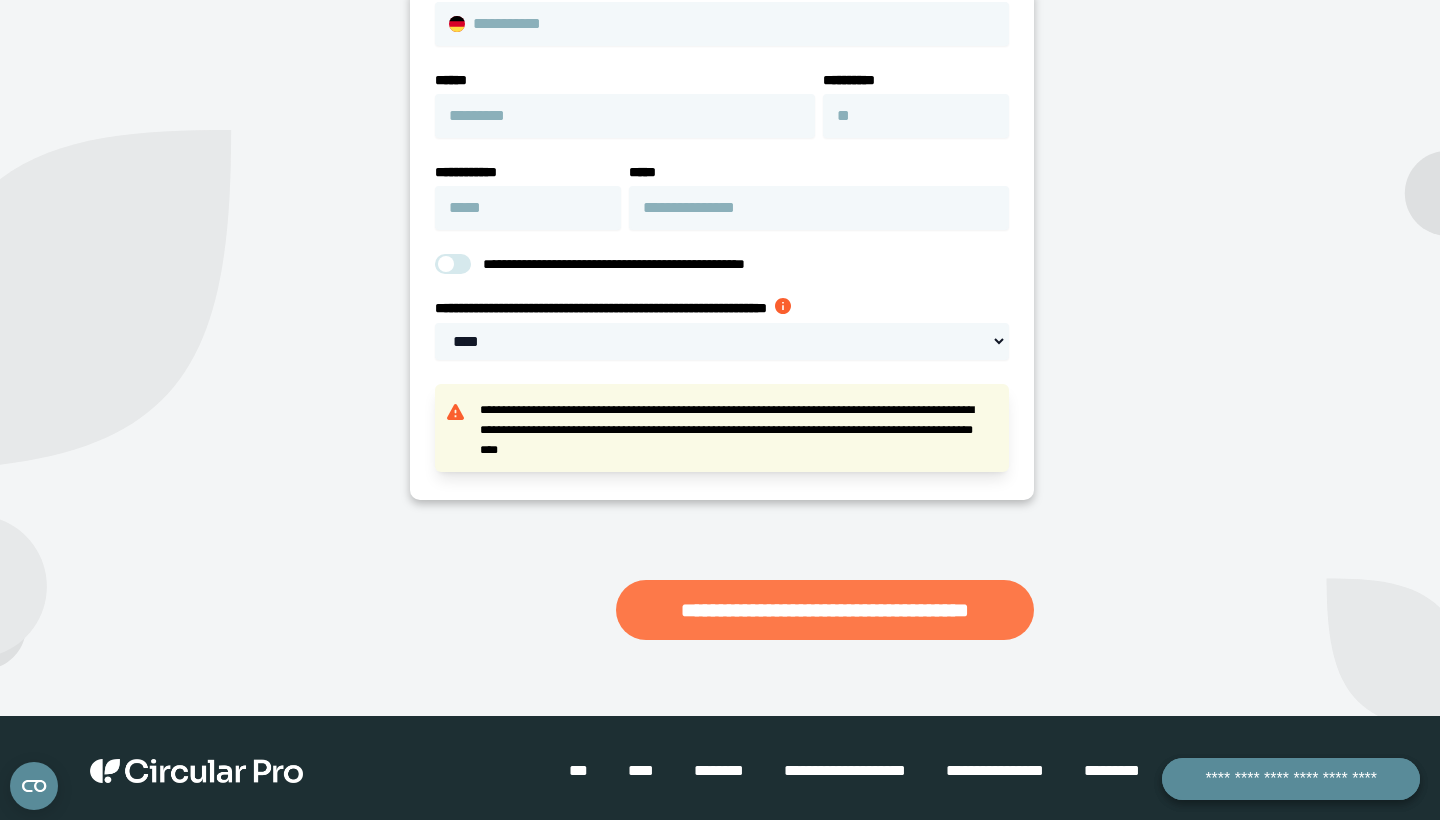 scroll, scrollTop: 756, scrollLeft: 0, axis: vertical 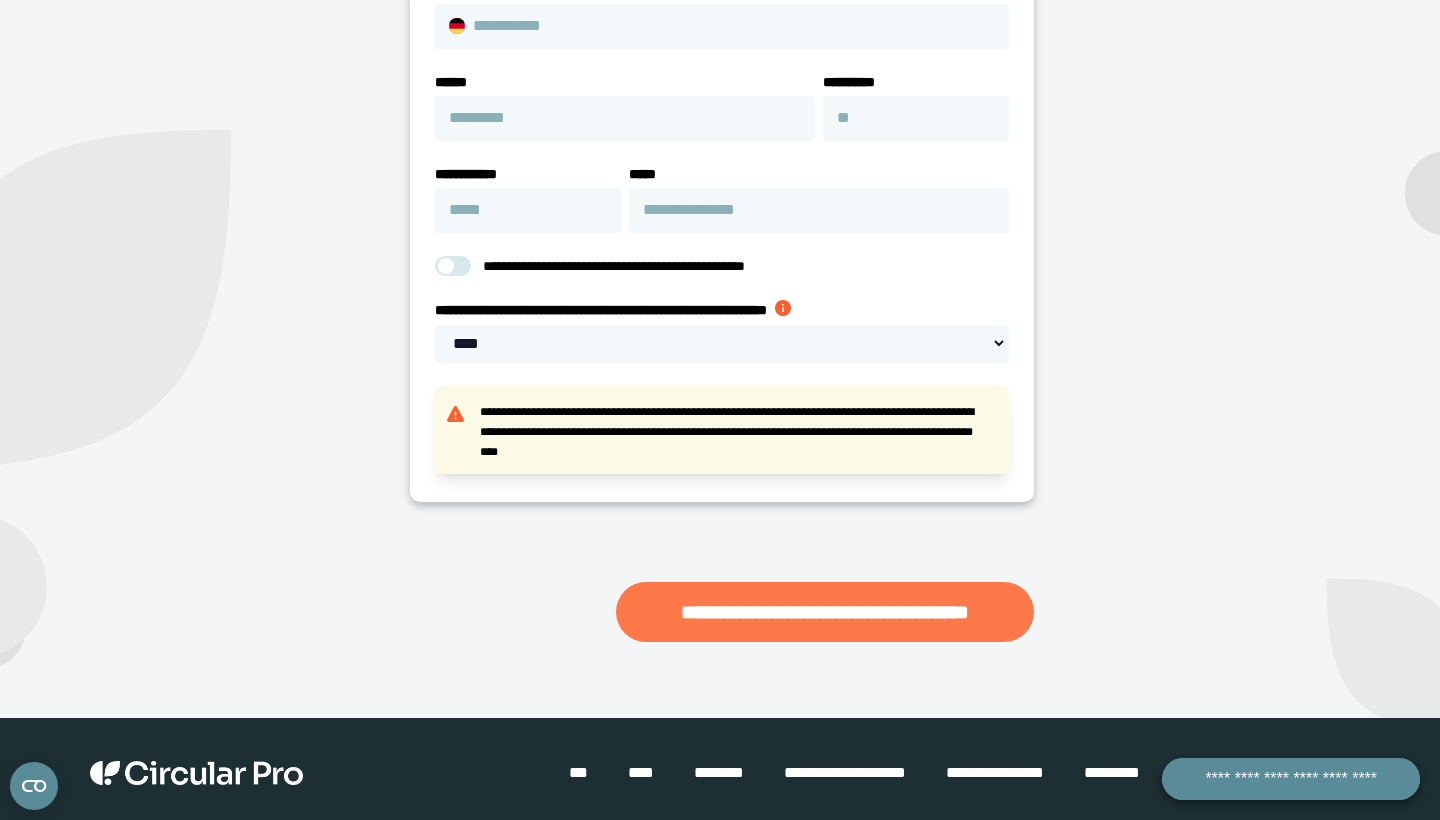 click on "**********" at bounding box center [824, 612] 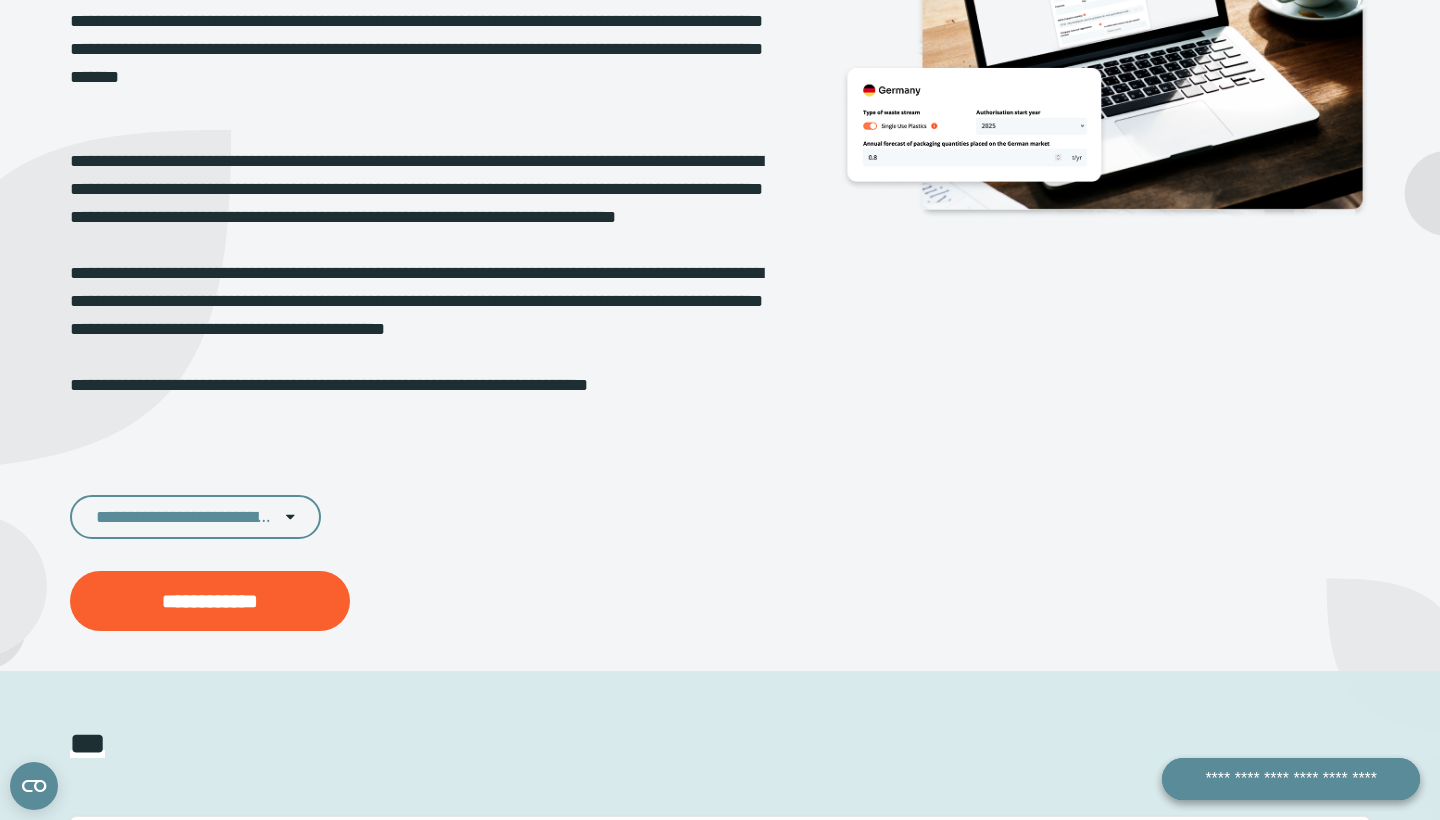 scroll, scrollTop: 448, scrollLeft: 0, axis: vertical 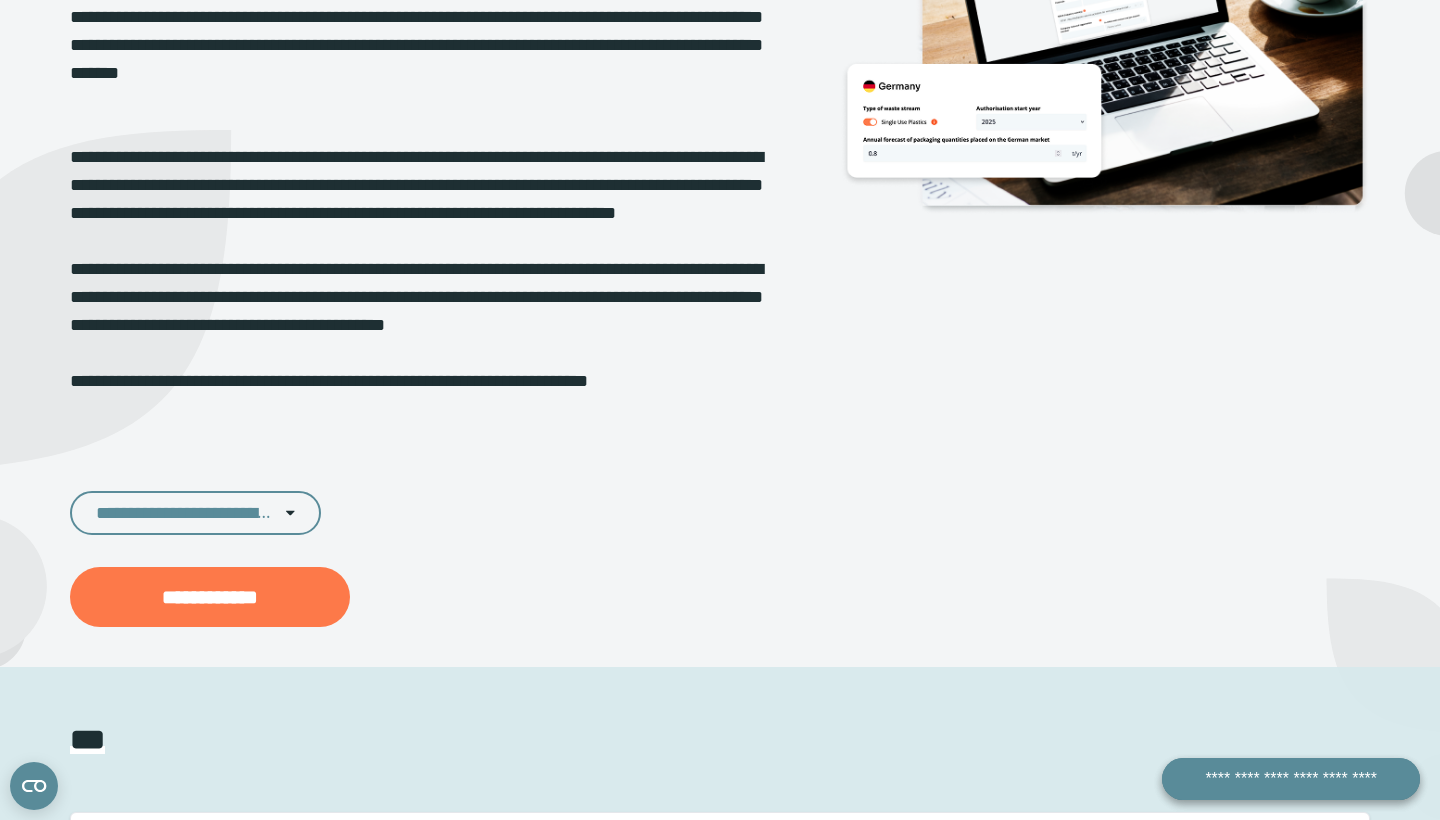 click on "**********" at bounding box center (210, 597) 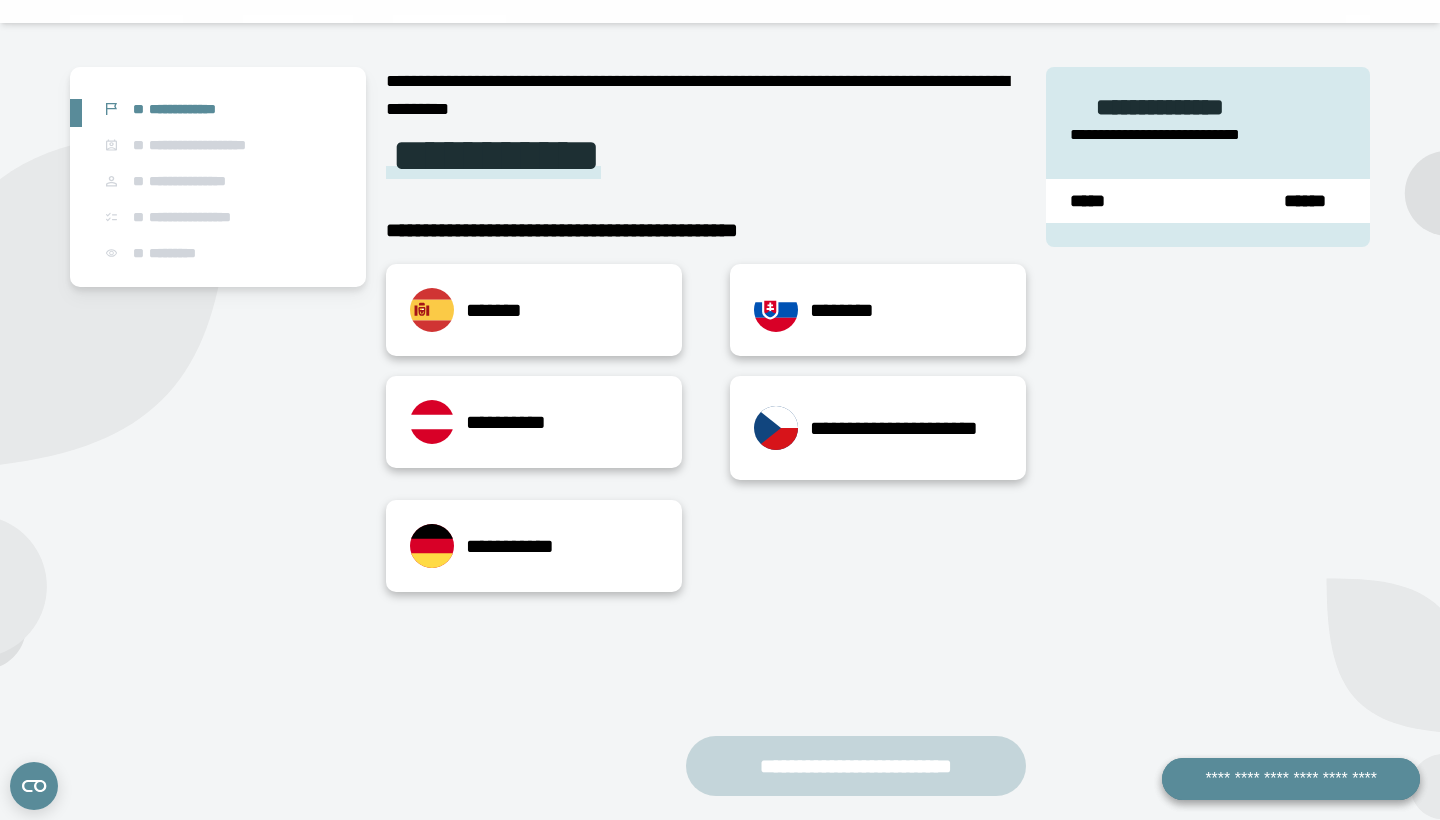 scroll, scrollTop: 114, scrollLeft: 0, axis: vertical 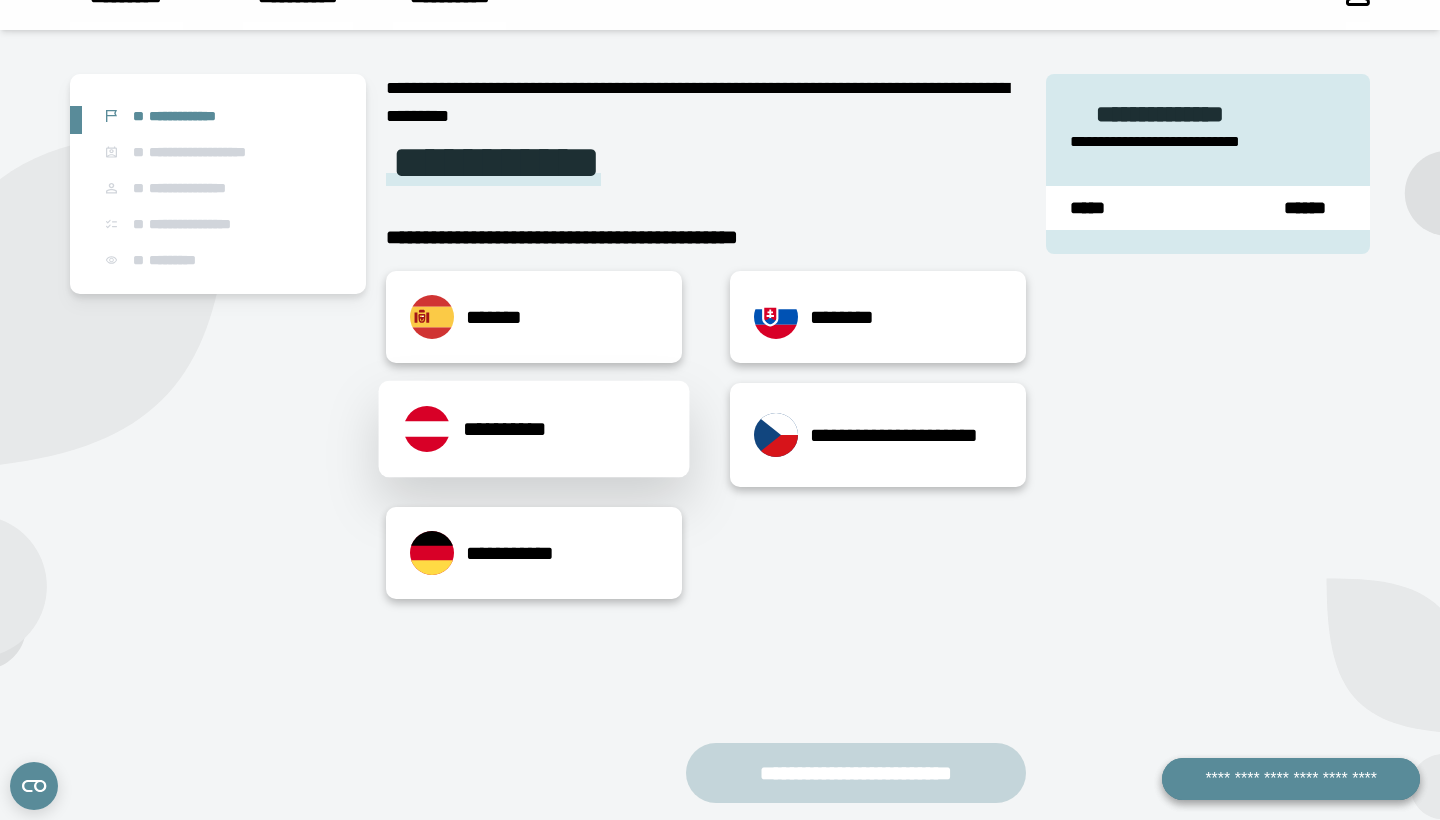 click on "**********" at bounding box center (534, 429) 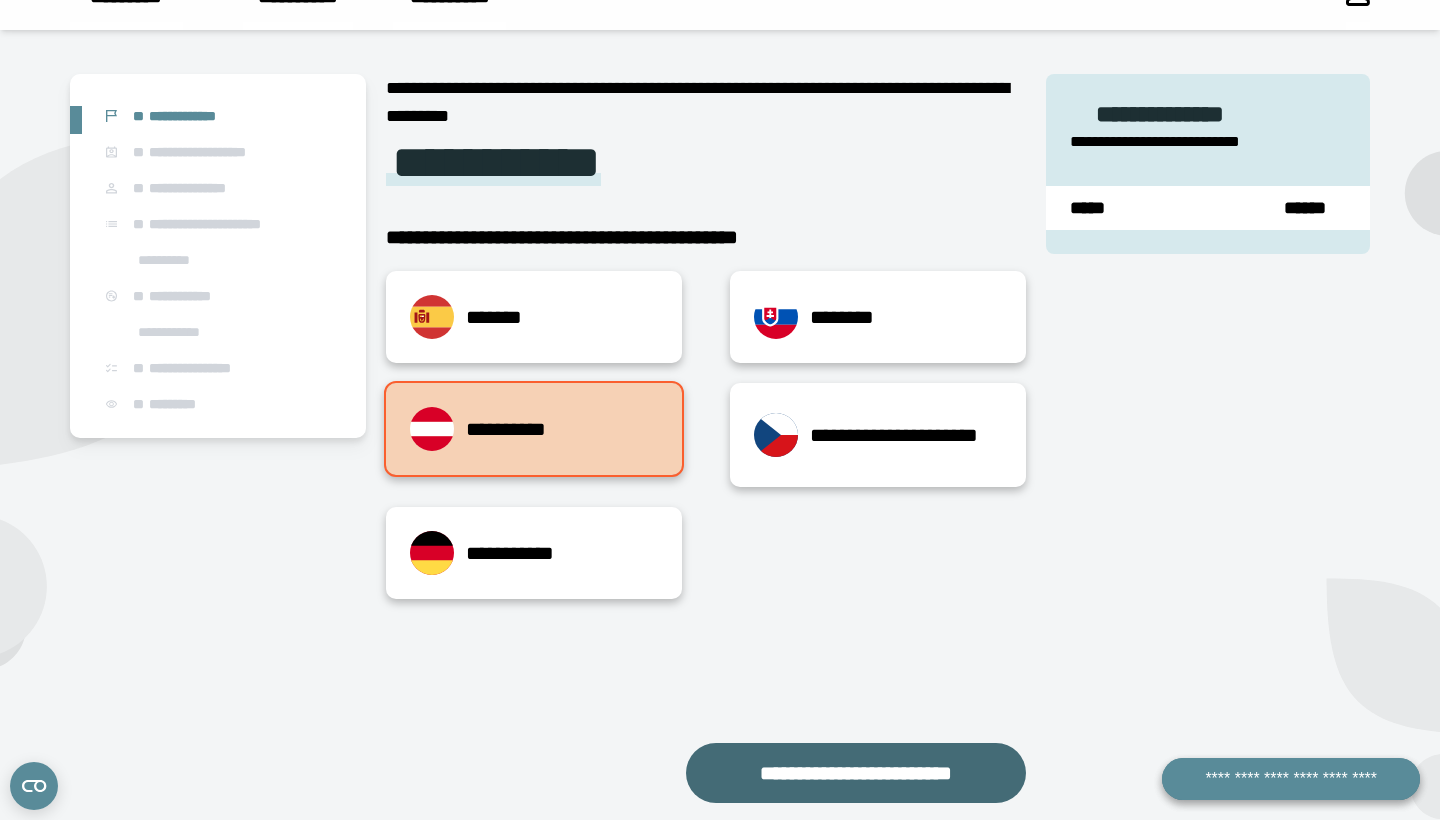 click on "**********" at bounding box center [856, 773] 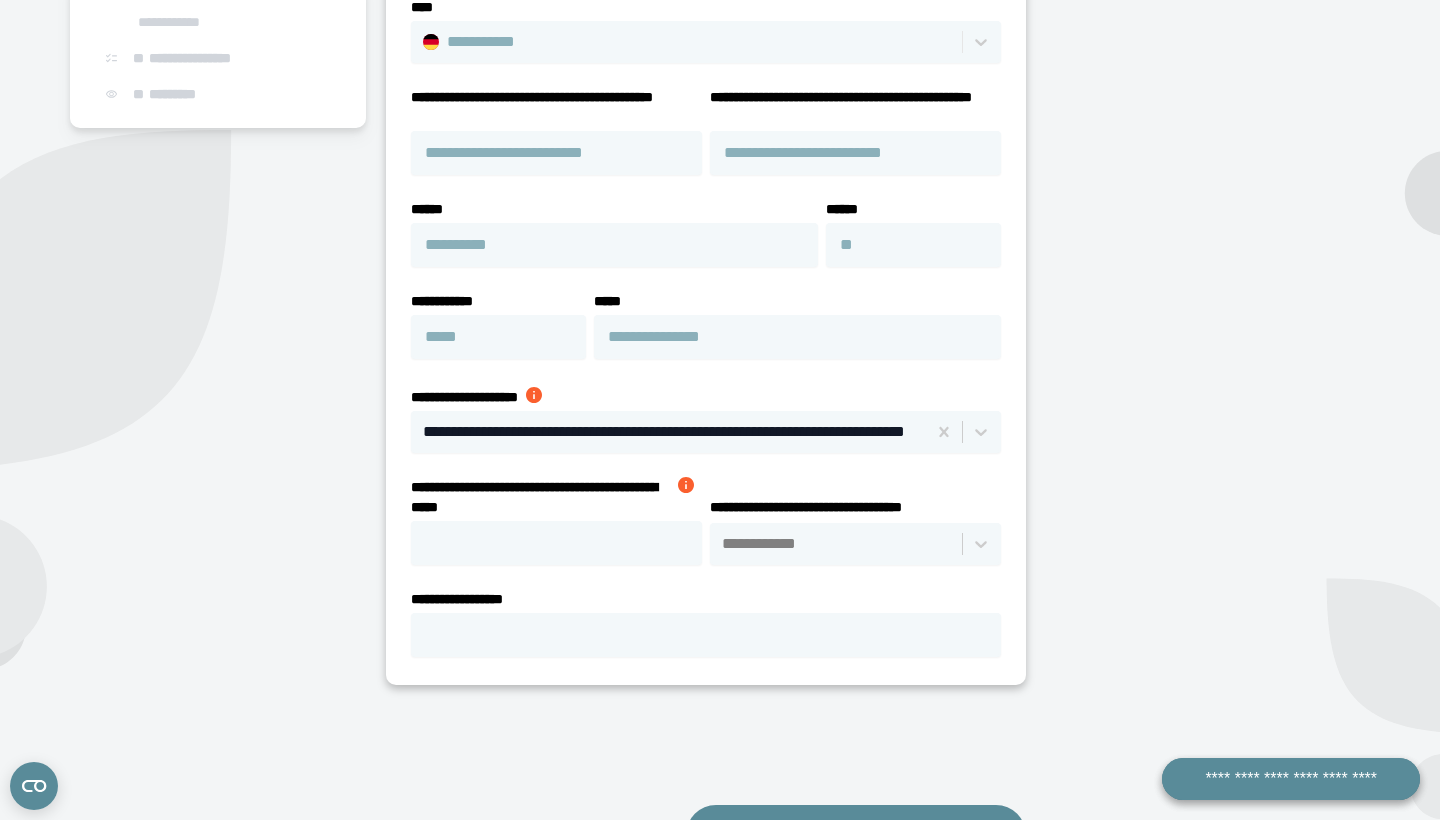scroll, scrollTop: 427, scrollLeft: 0, axis: vertical 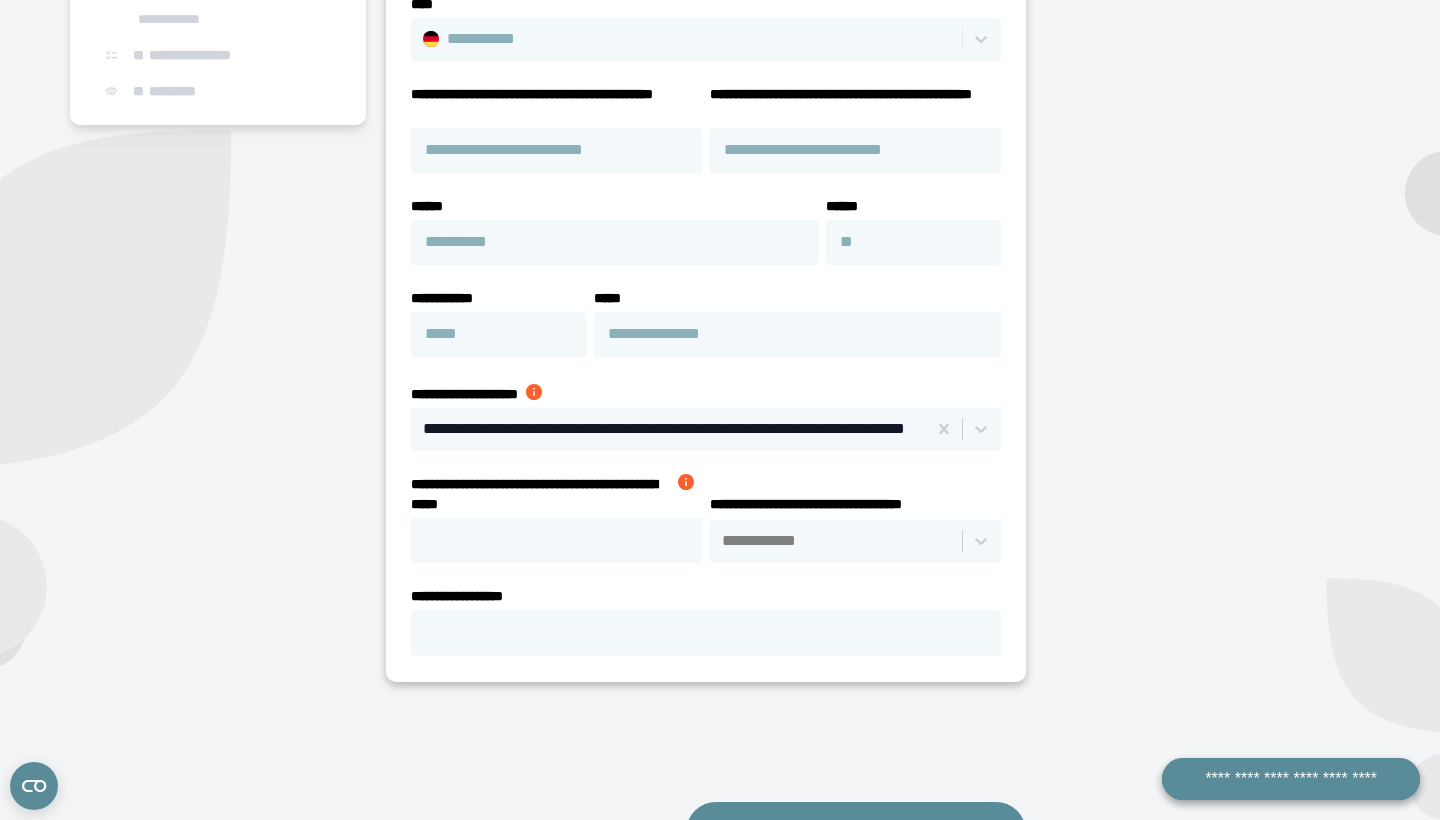 click at bounding box center [686, 482] 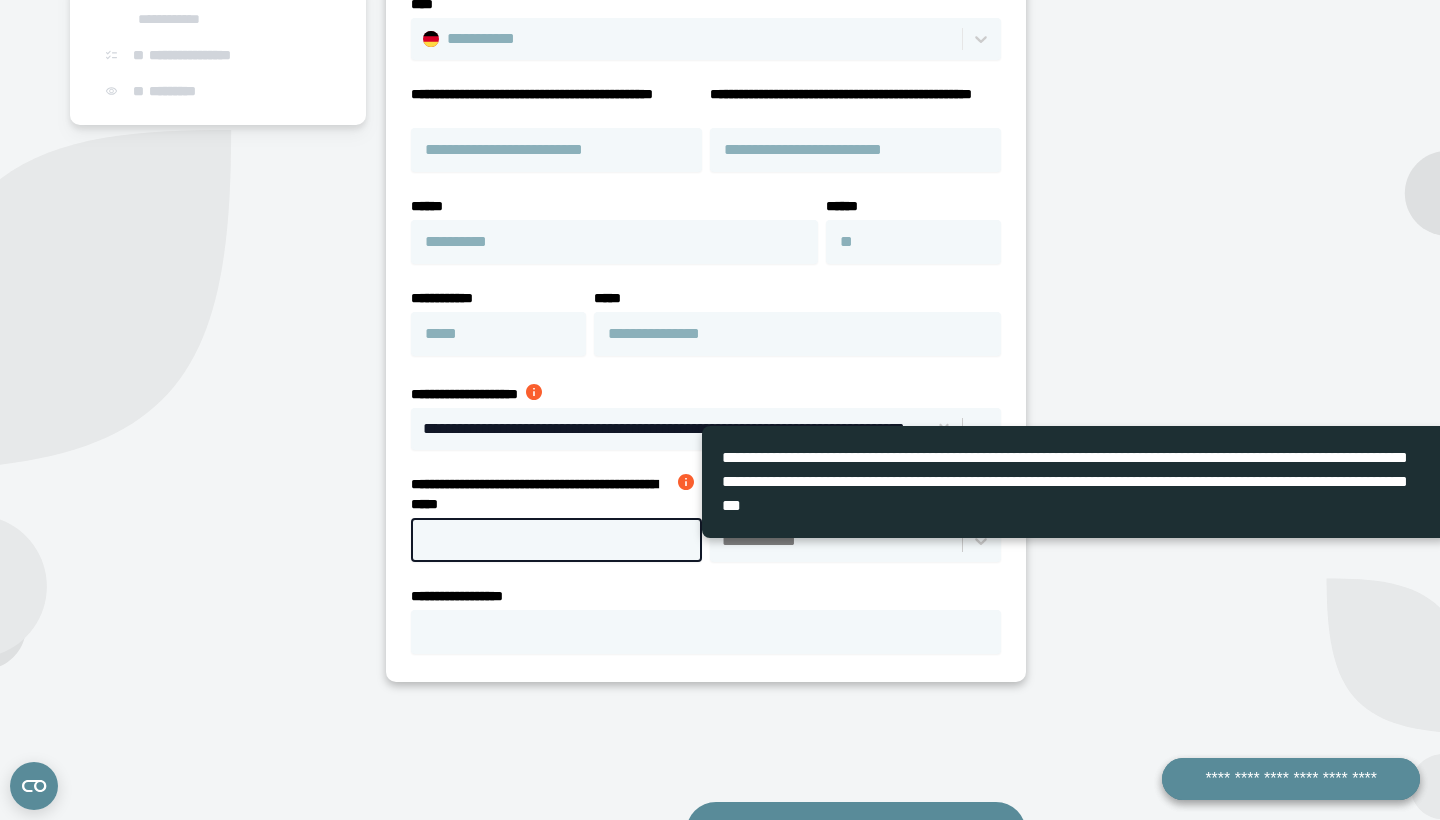 click on "**********" at bounding box center (556, 540) 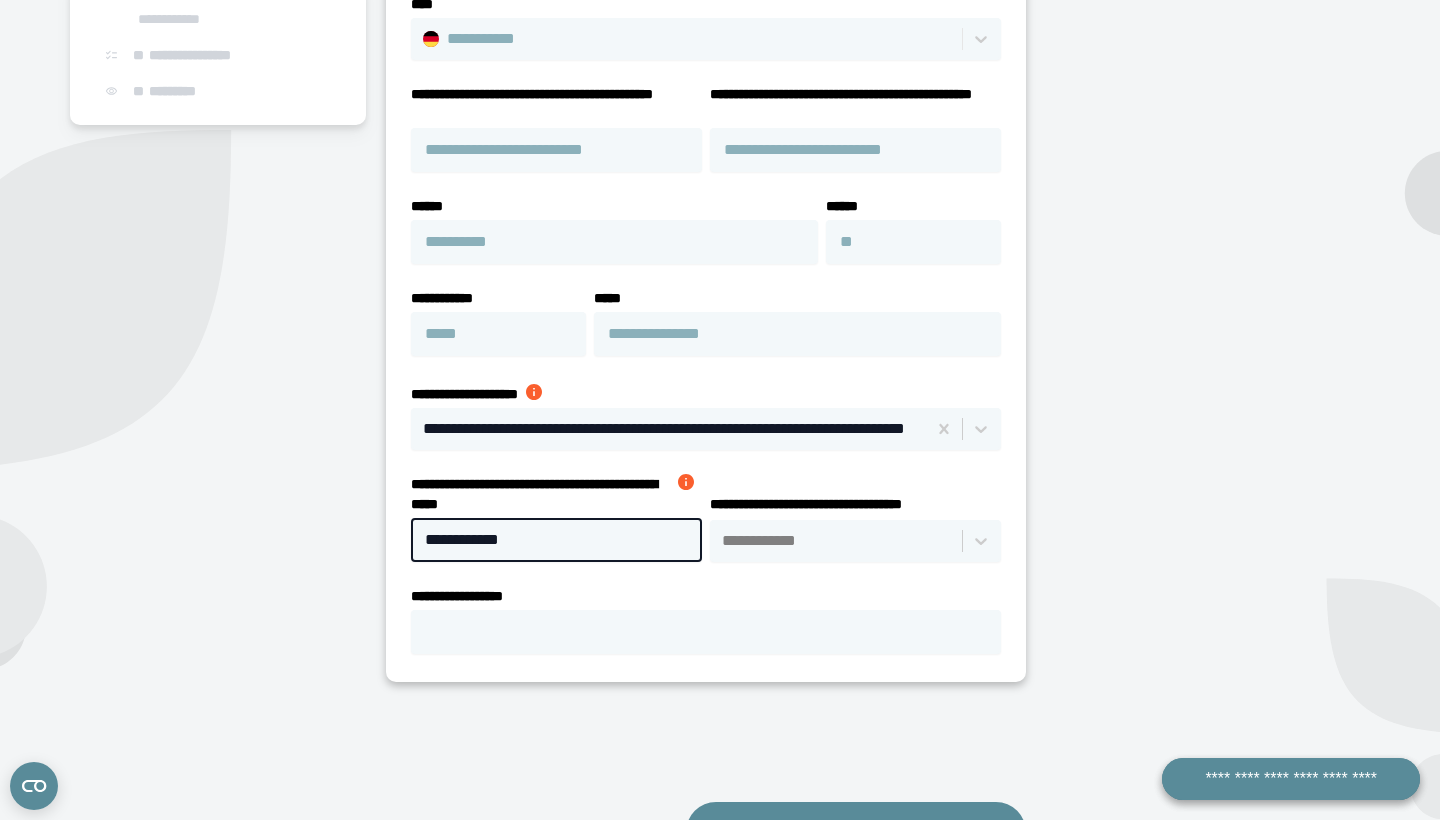type on "**********" 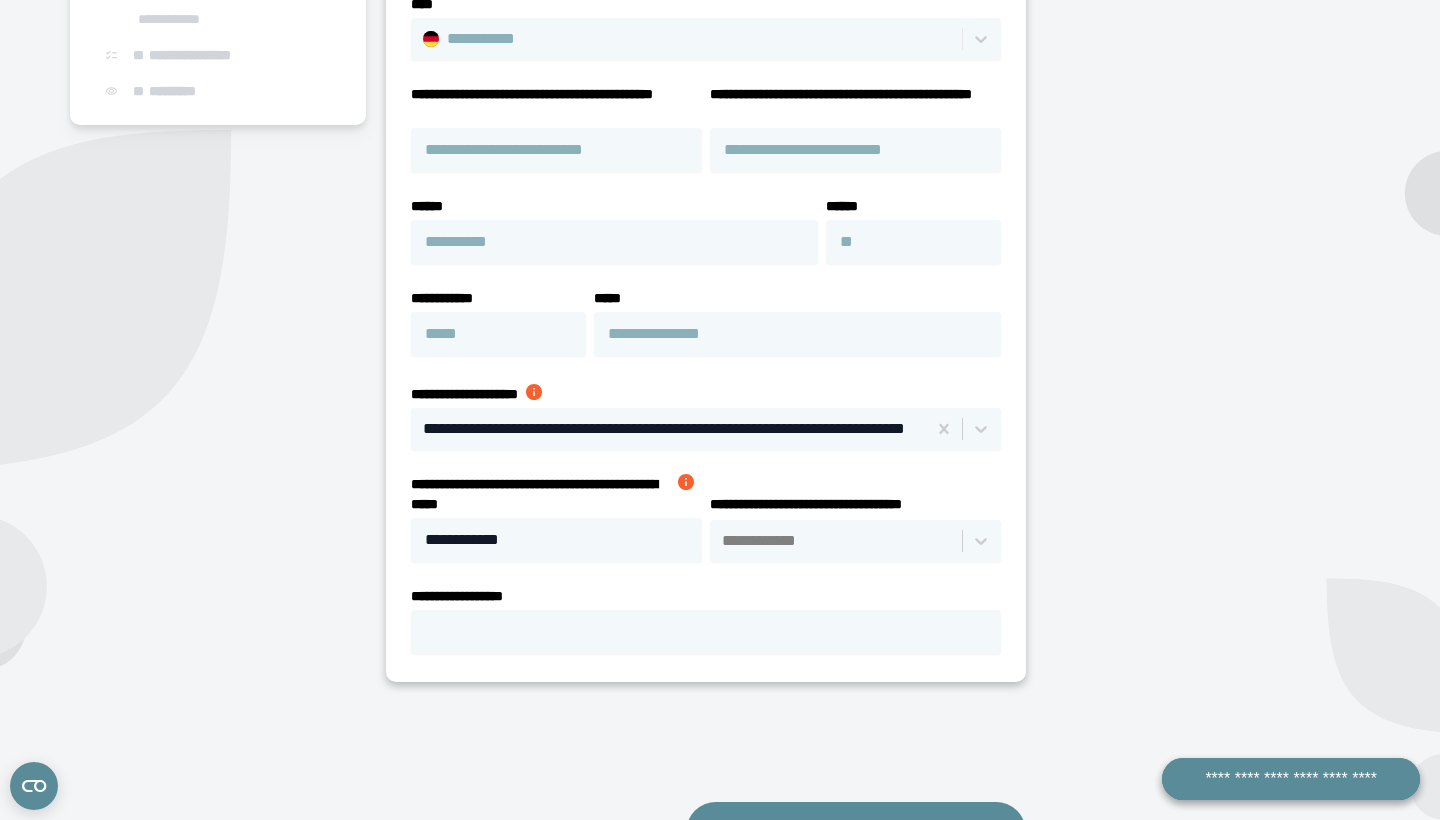 click on "**********" at bounding box center (1208, 307) 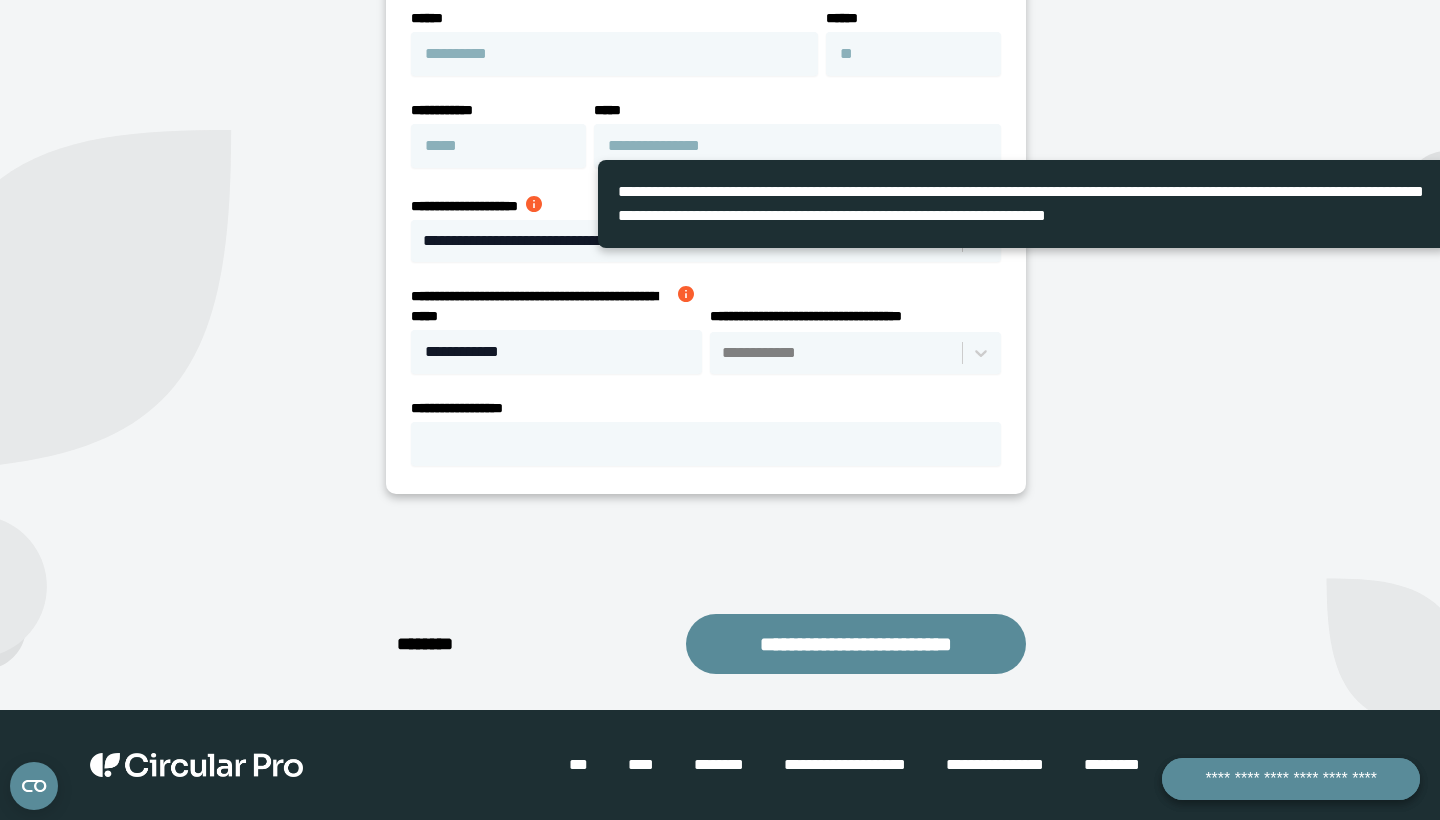 scroll, scrollTop: 615, scrollLeft: 0, axis: vertical 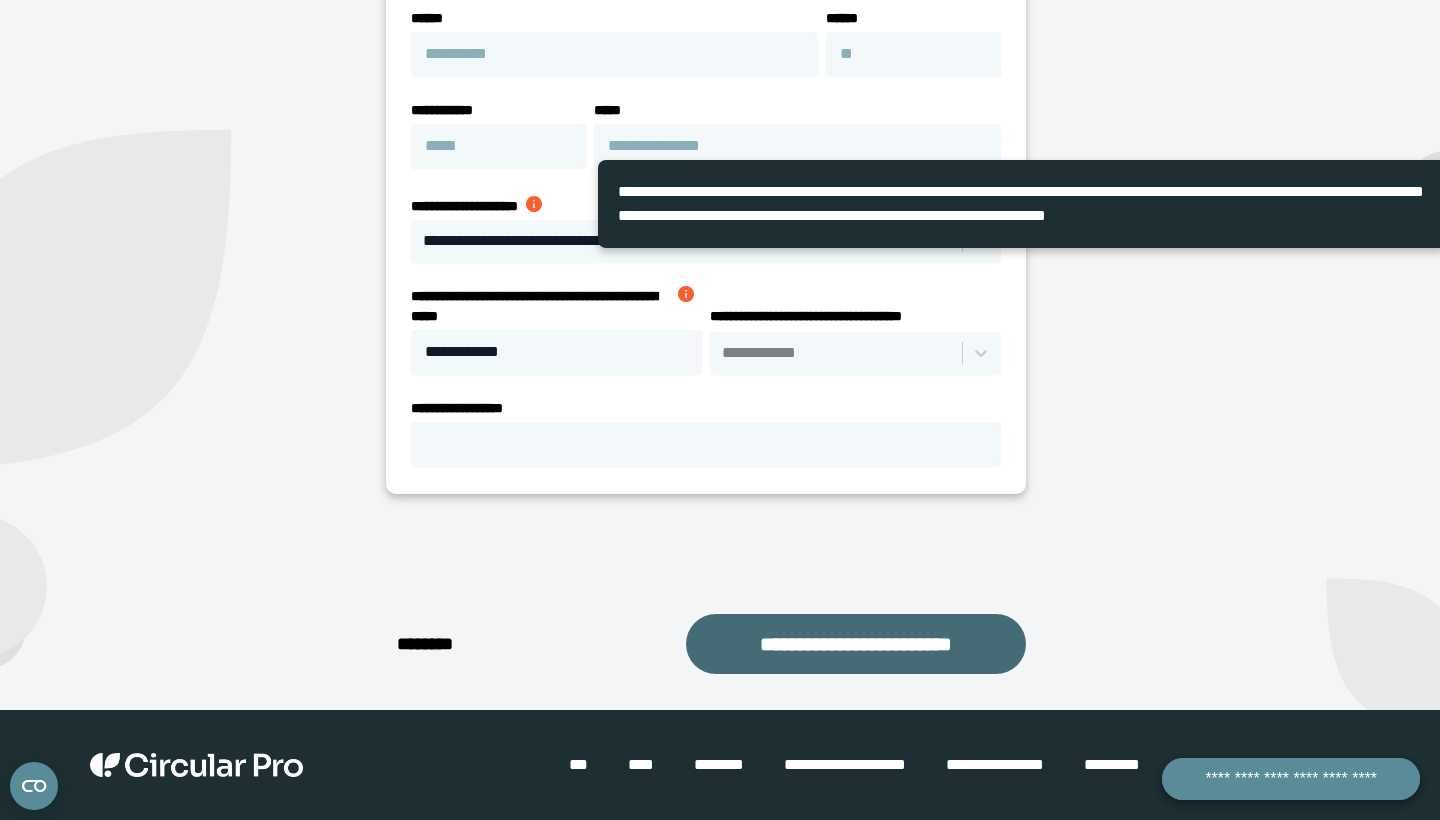 click on "**********" at bounding box center [856, 644] 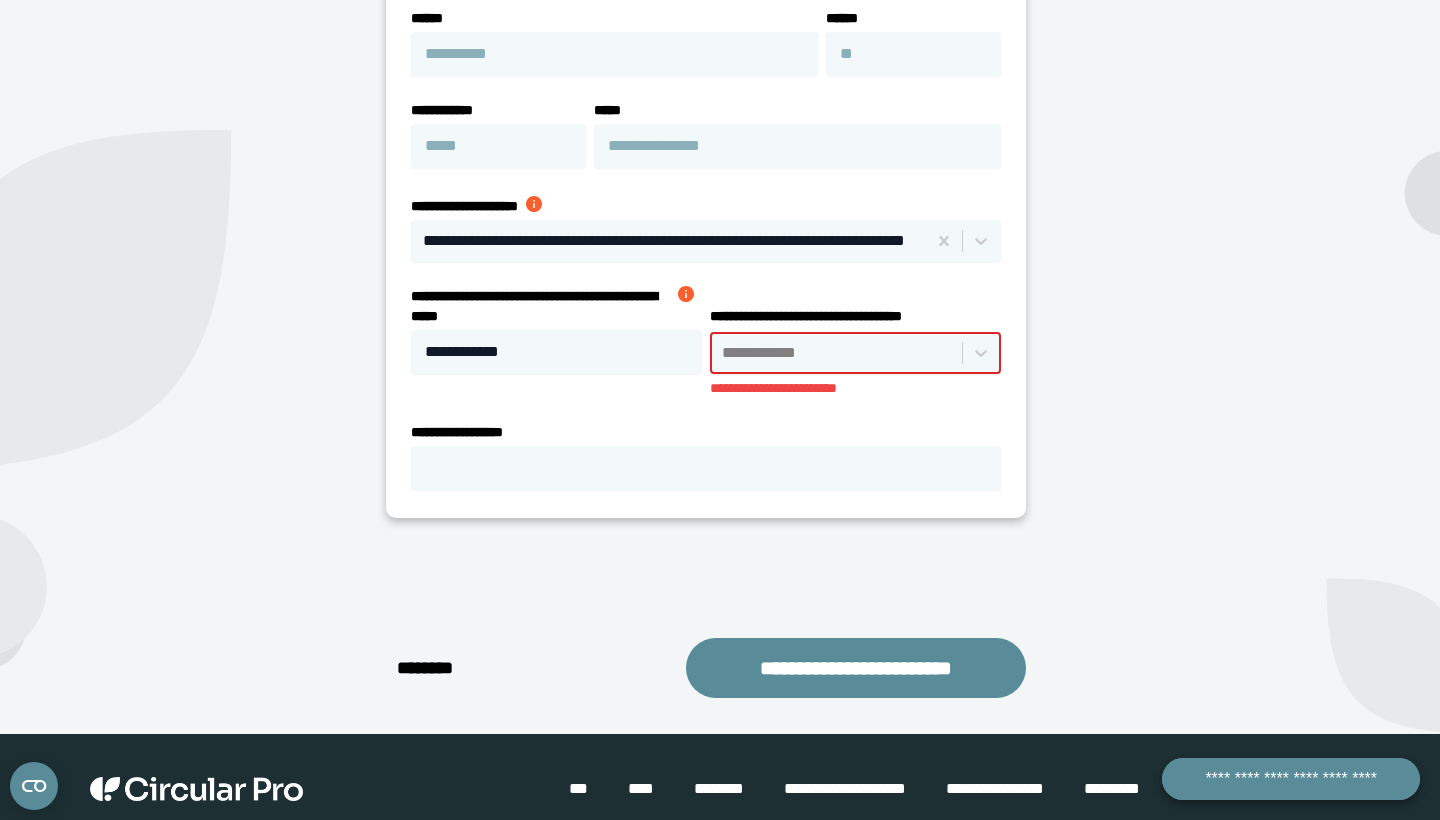 click at bounding box center (837, 353) 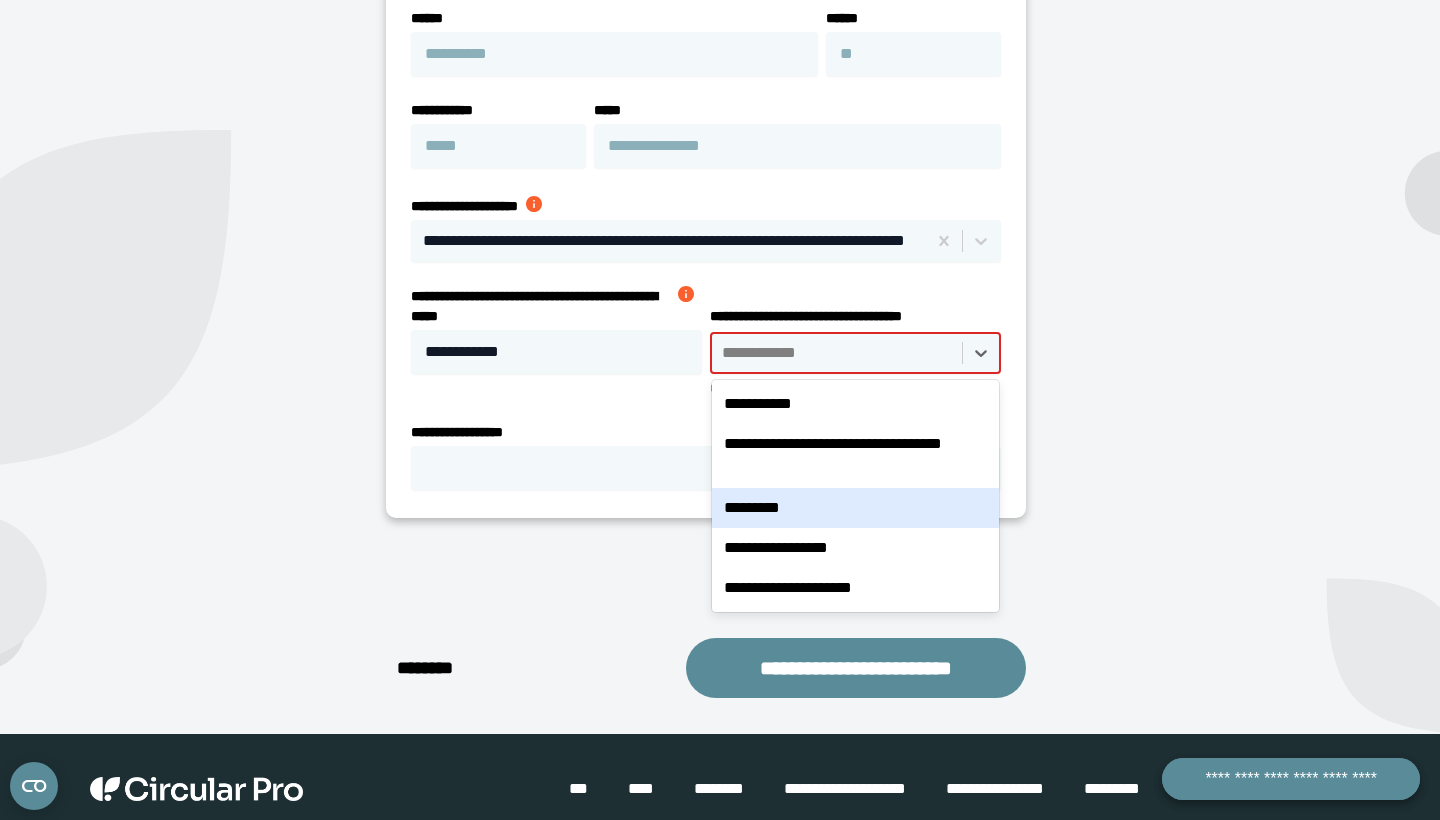 click on "*********" at bounding box center [855, 508] 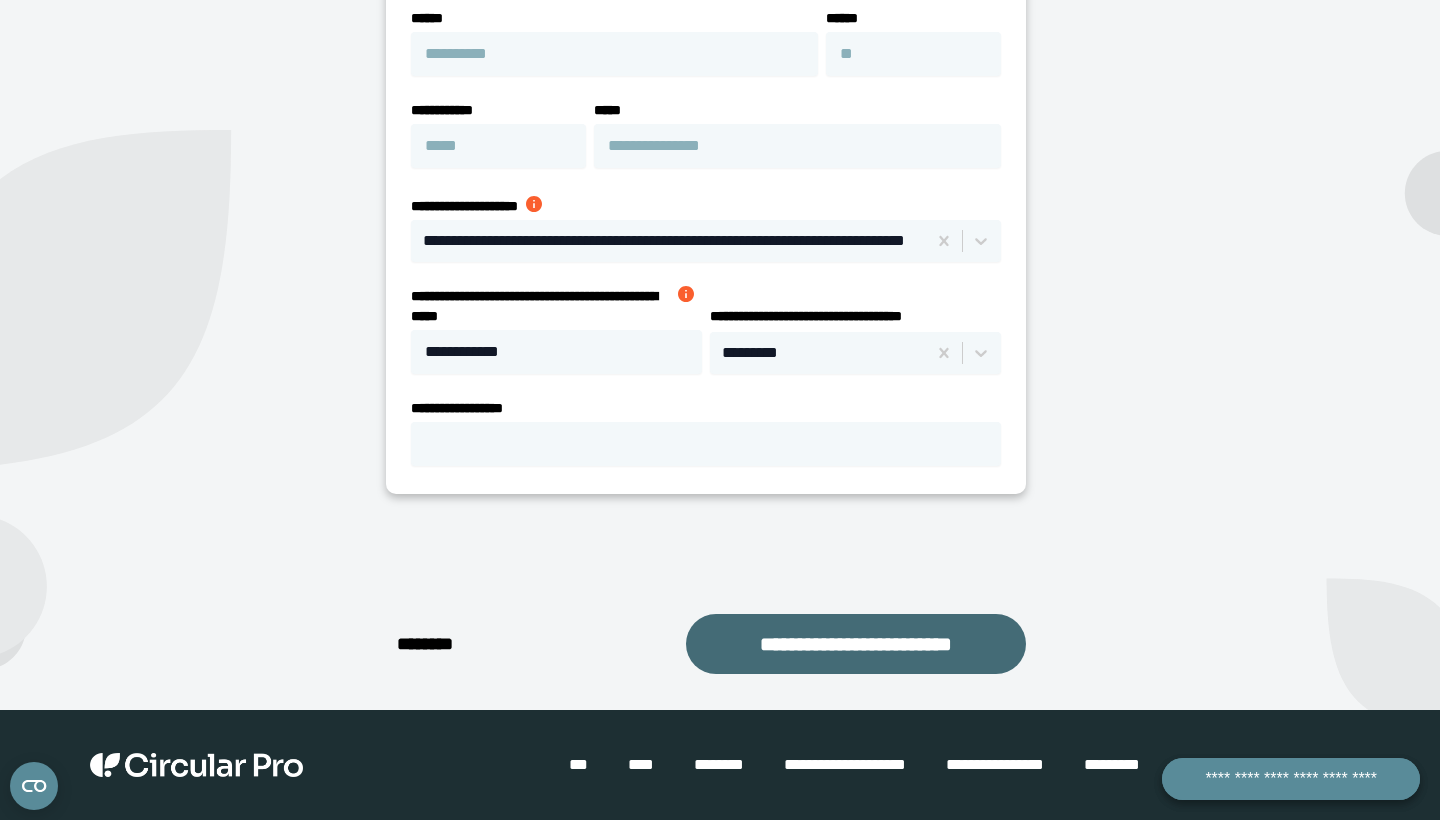 click on "**********" at bounding box center (856, 644) 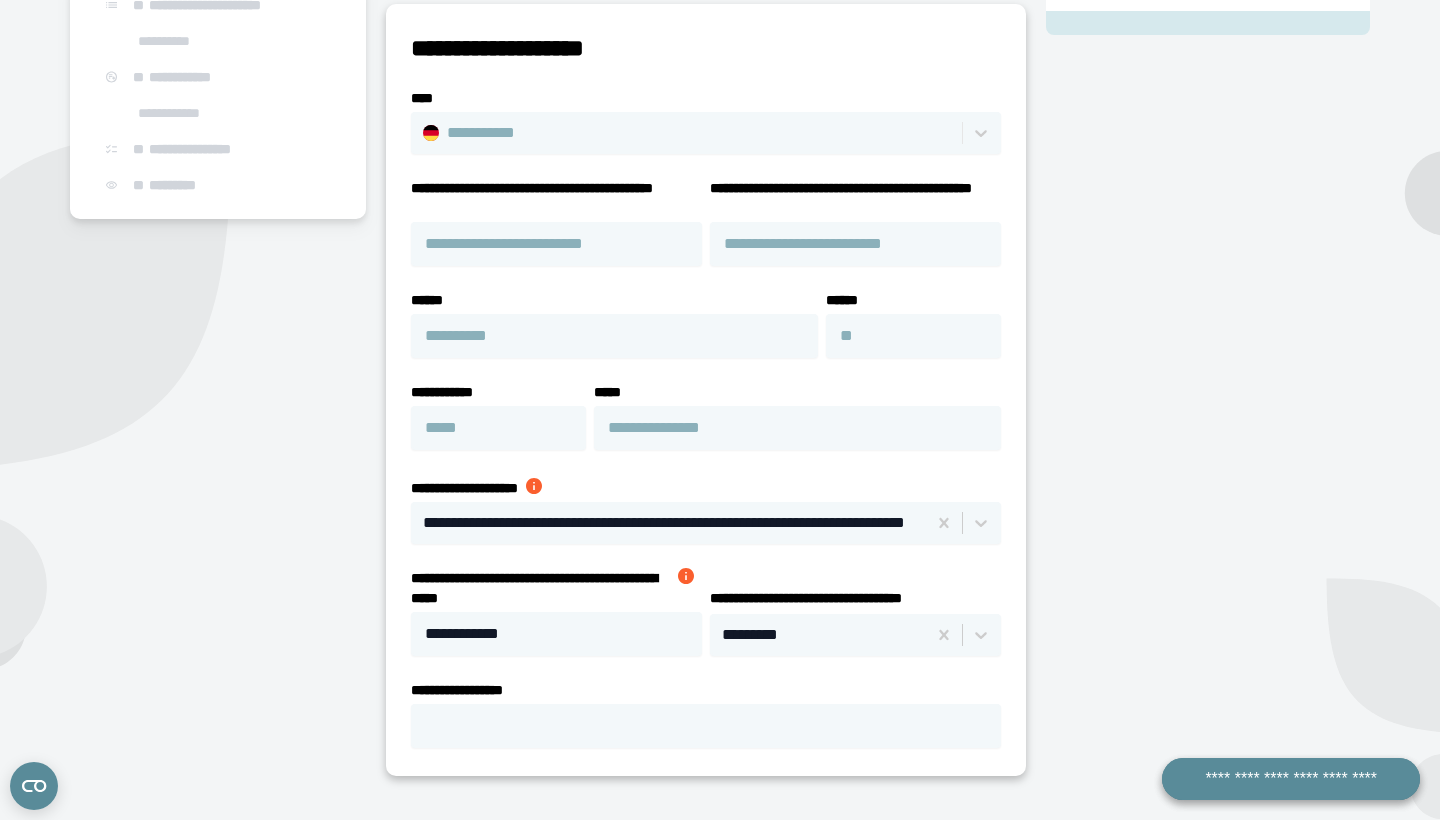 select on "**" 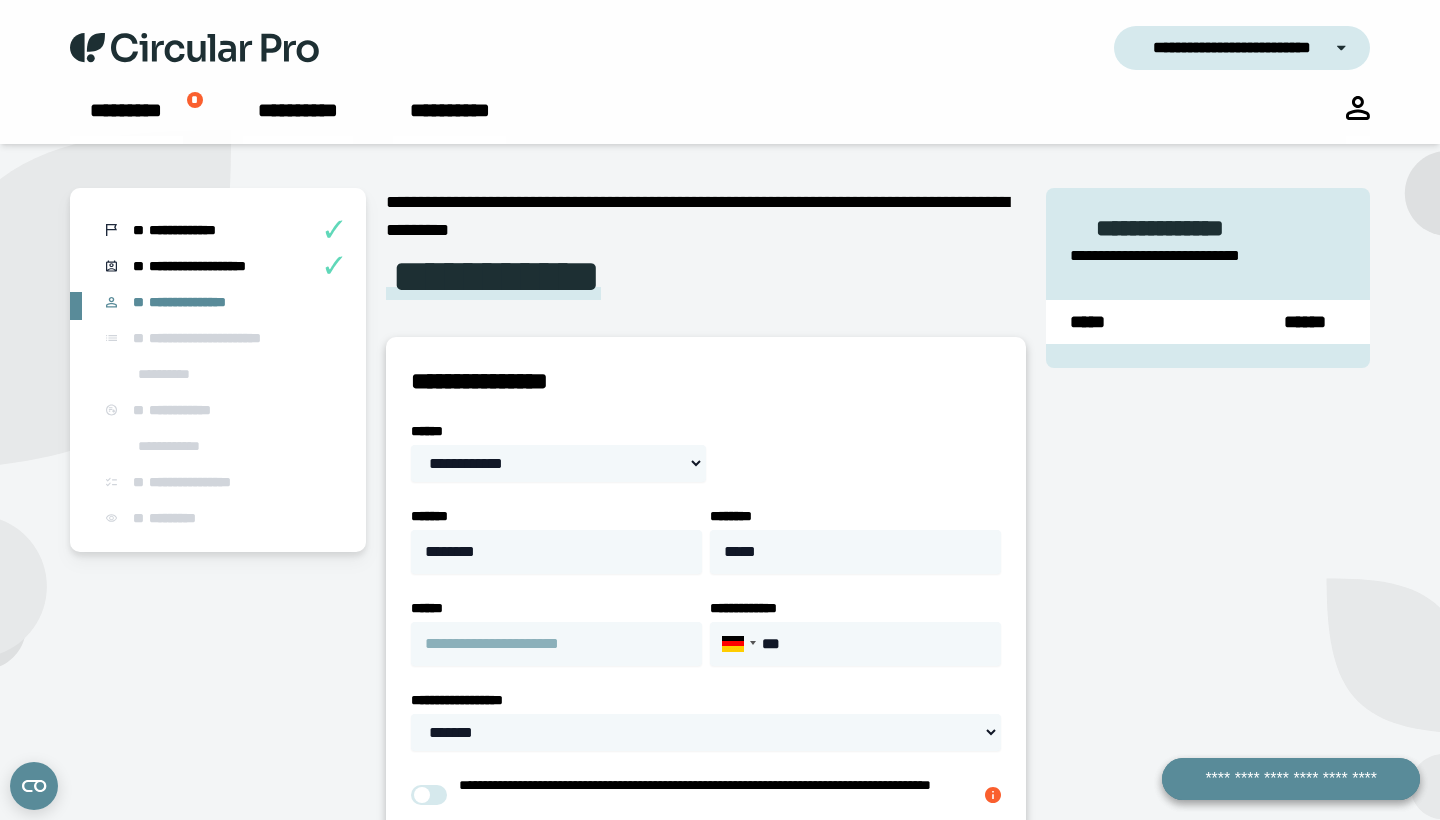 scroll, scrollTop: 0, scrollLeft: 0, axis: both 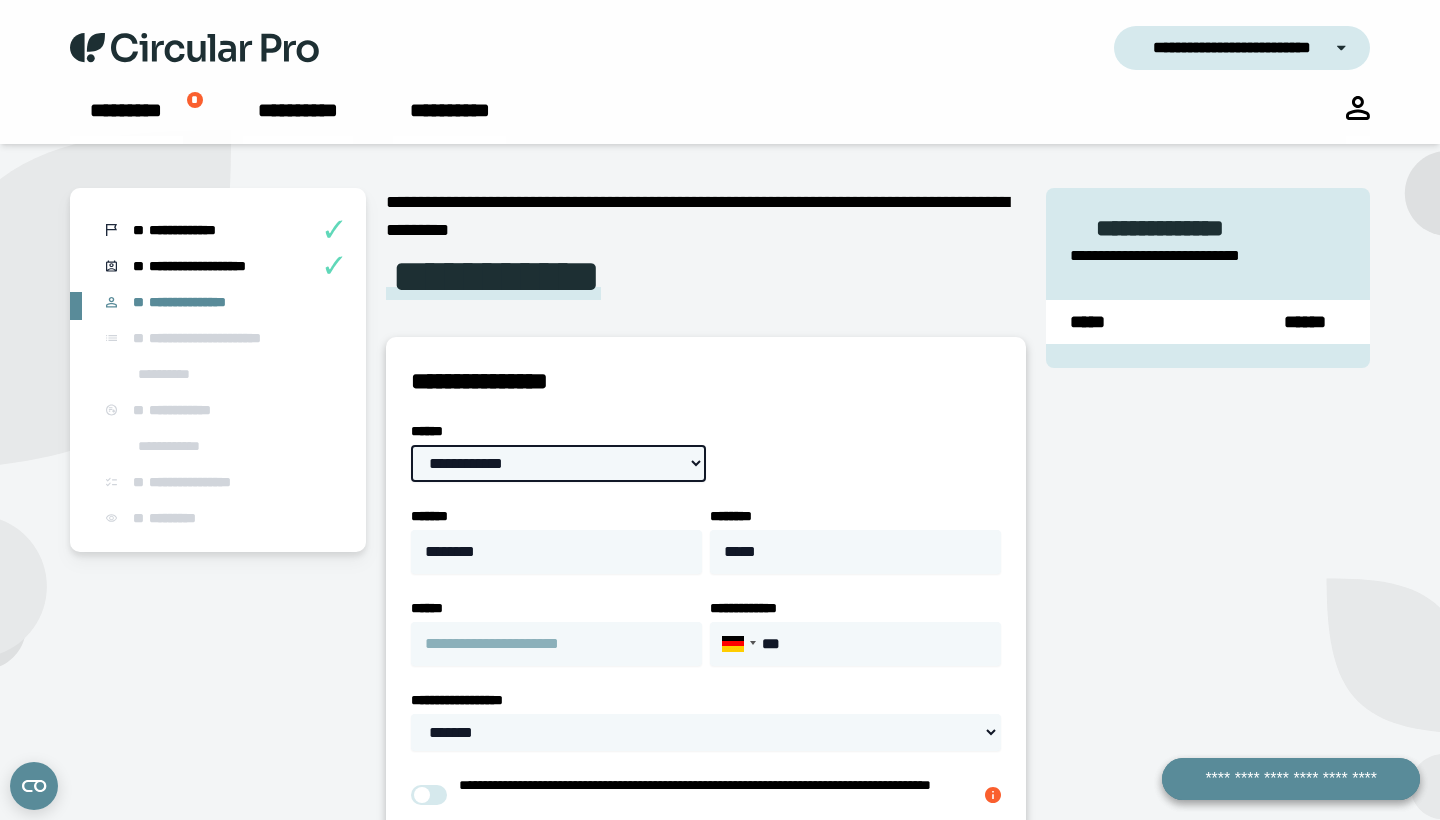 select on "**" 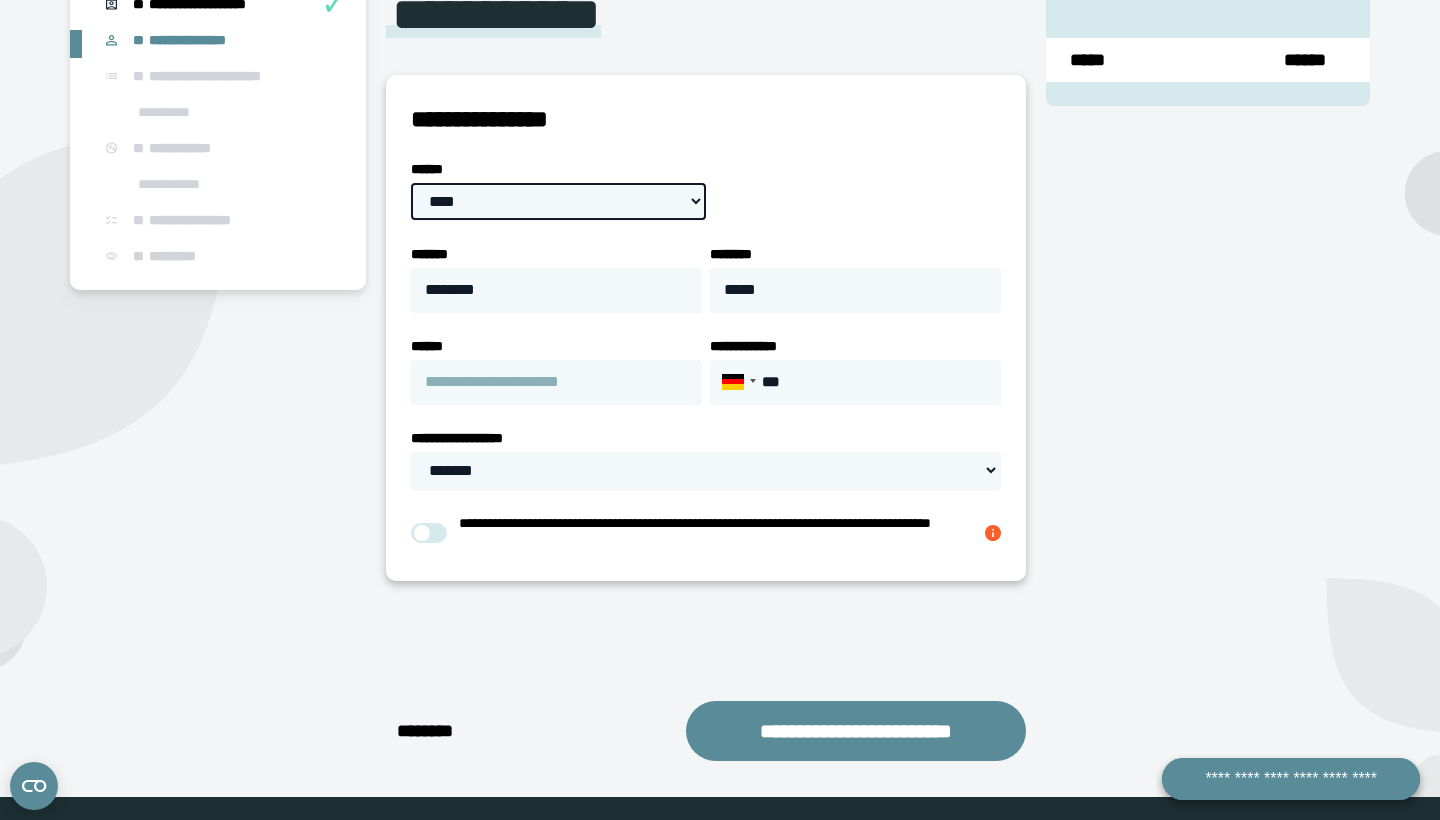 scroll, scrollTop: 267, scrollLeft: 0, axis: vertical 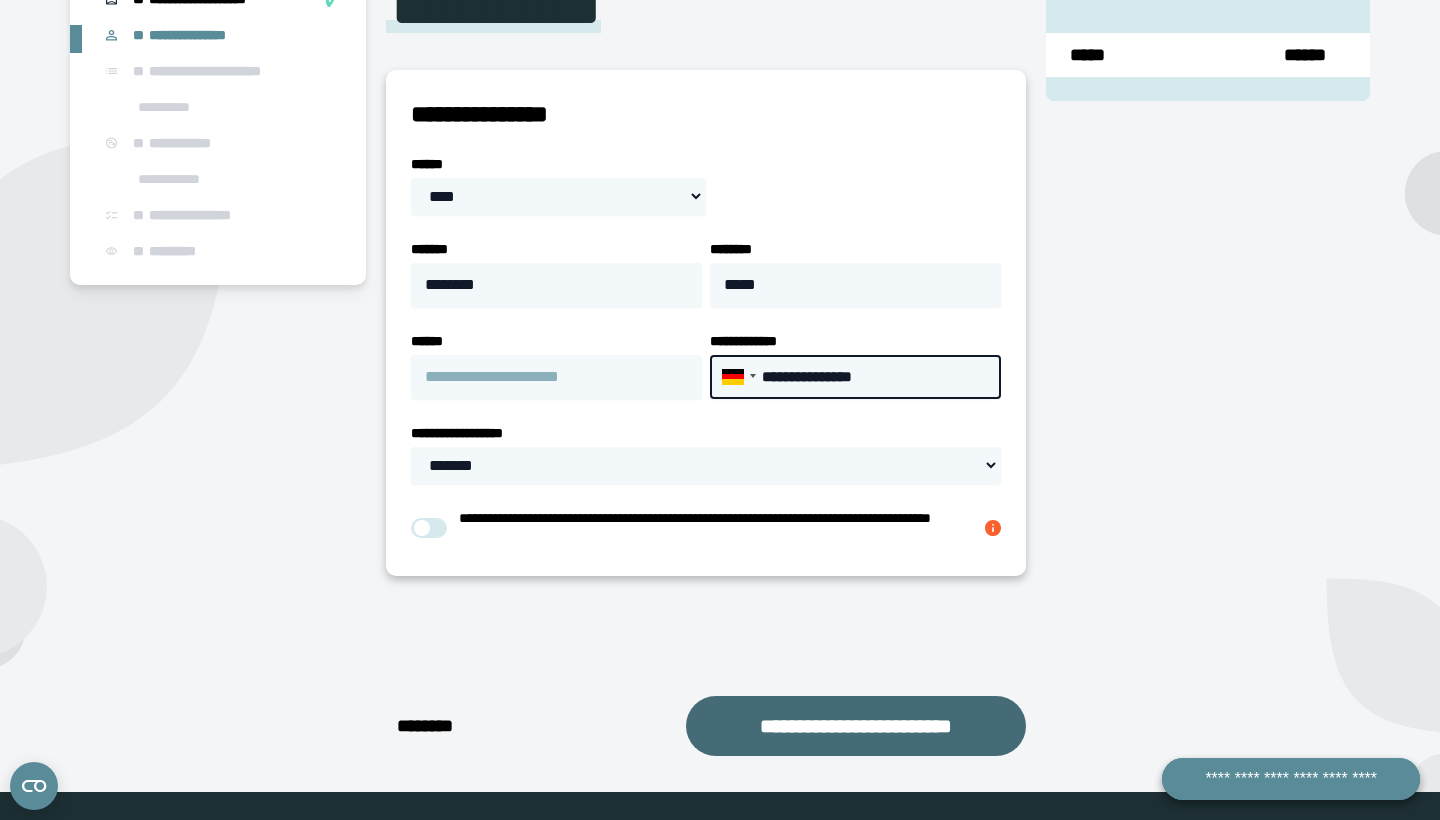 type on "**********" 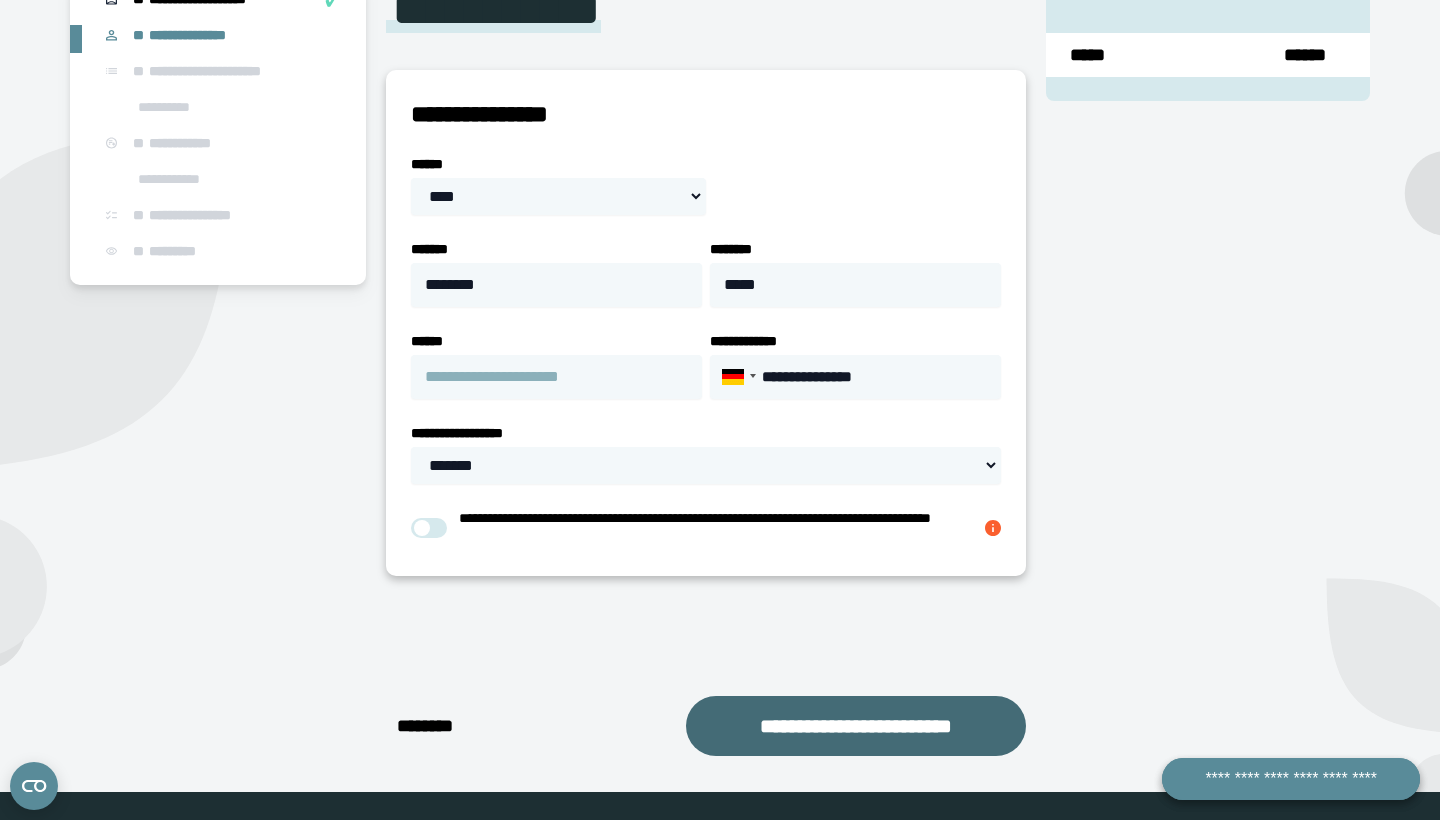 click on "**********" at bounding box center (856, 726) 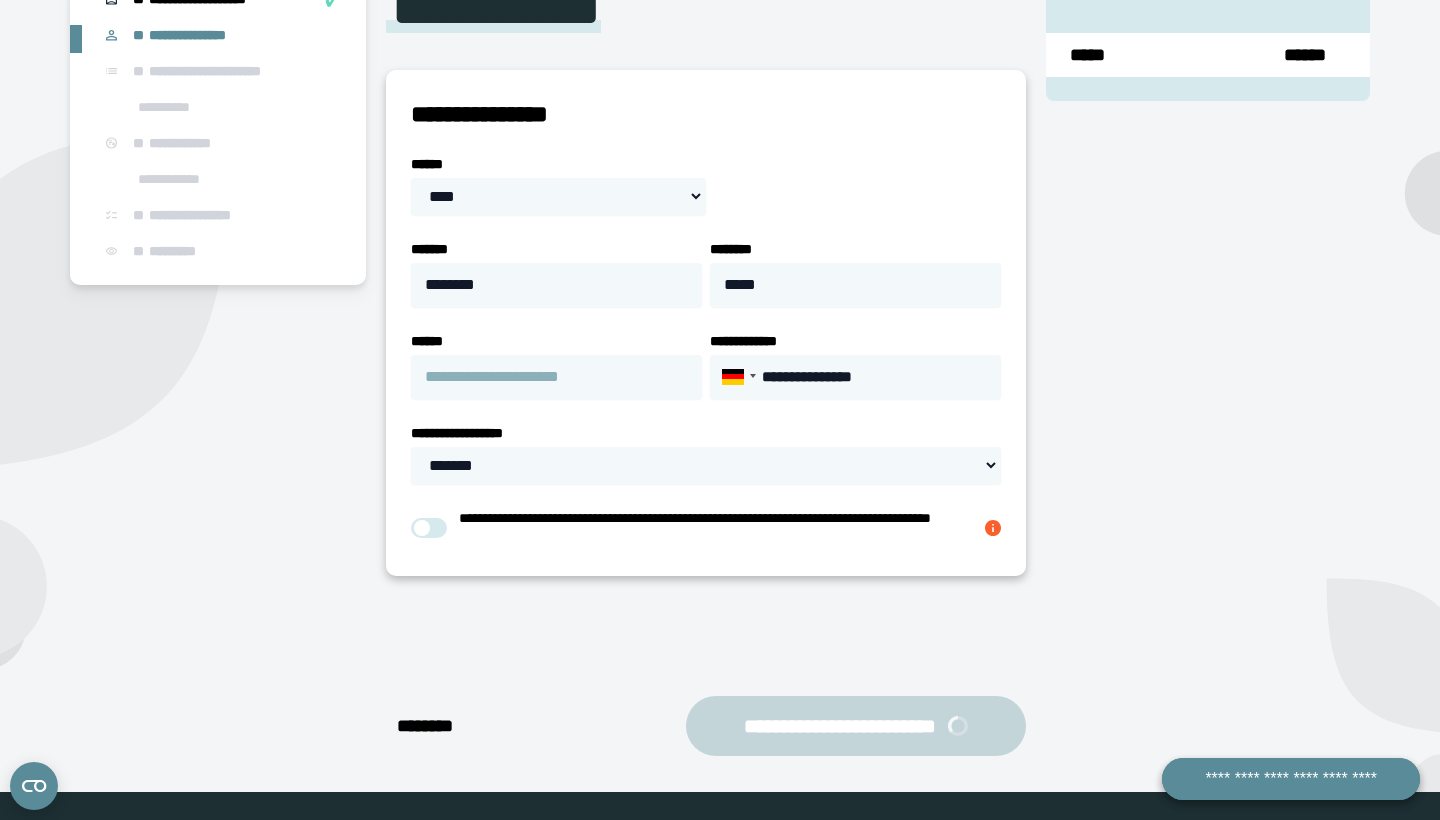 scroll, scrollTop: 124, scrollLeft: 0, axis: vertical 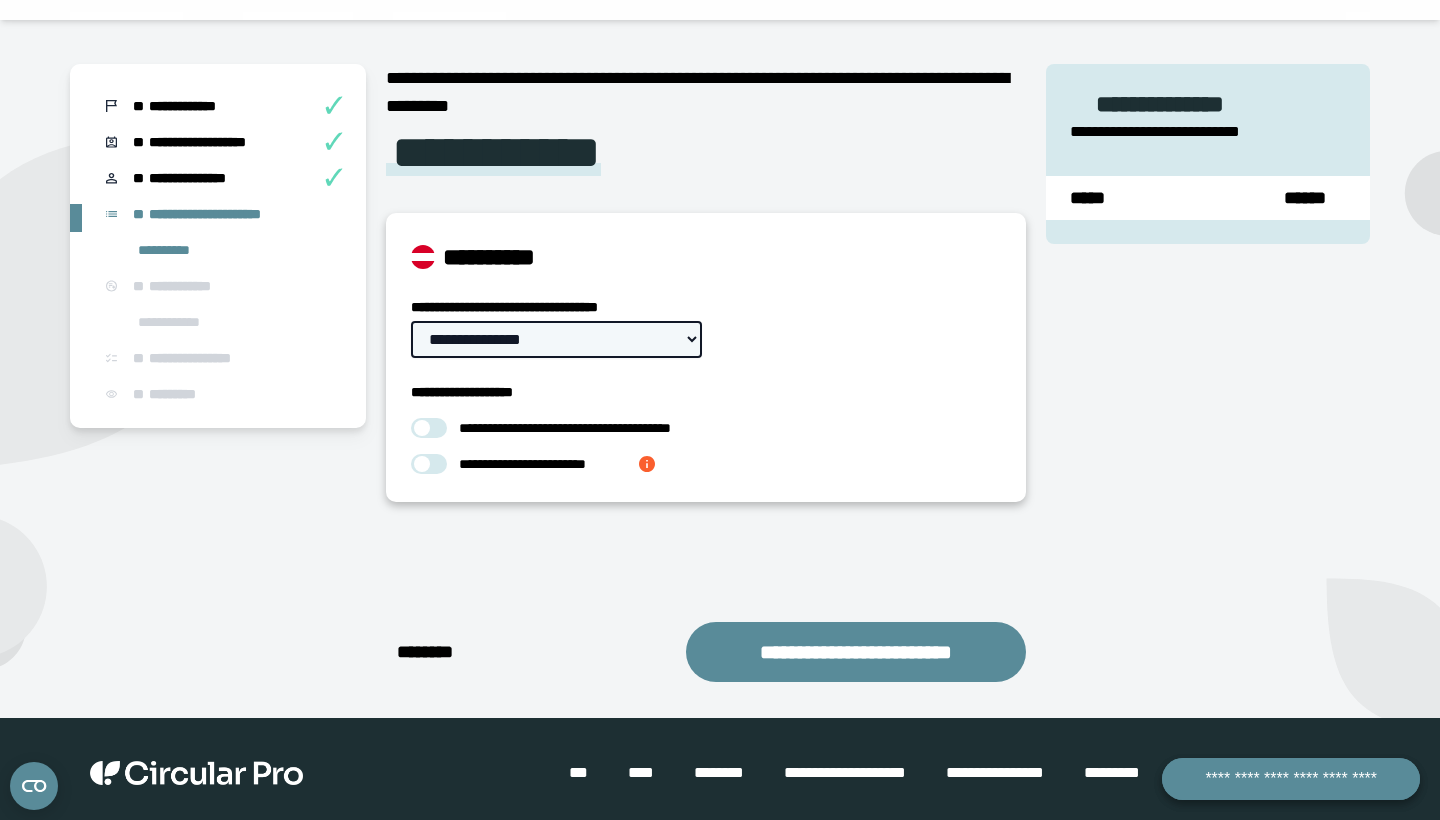 select on "****" 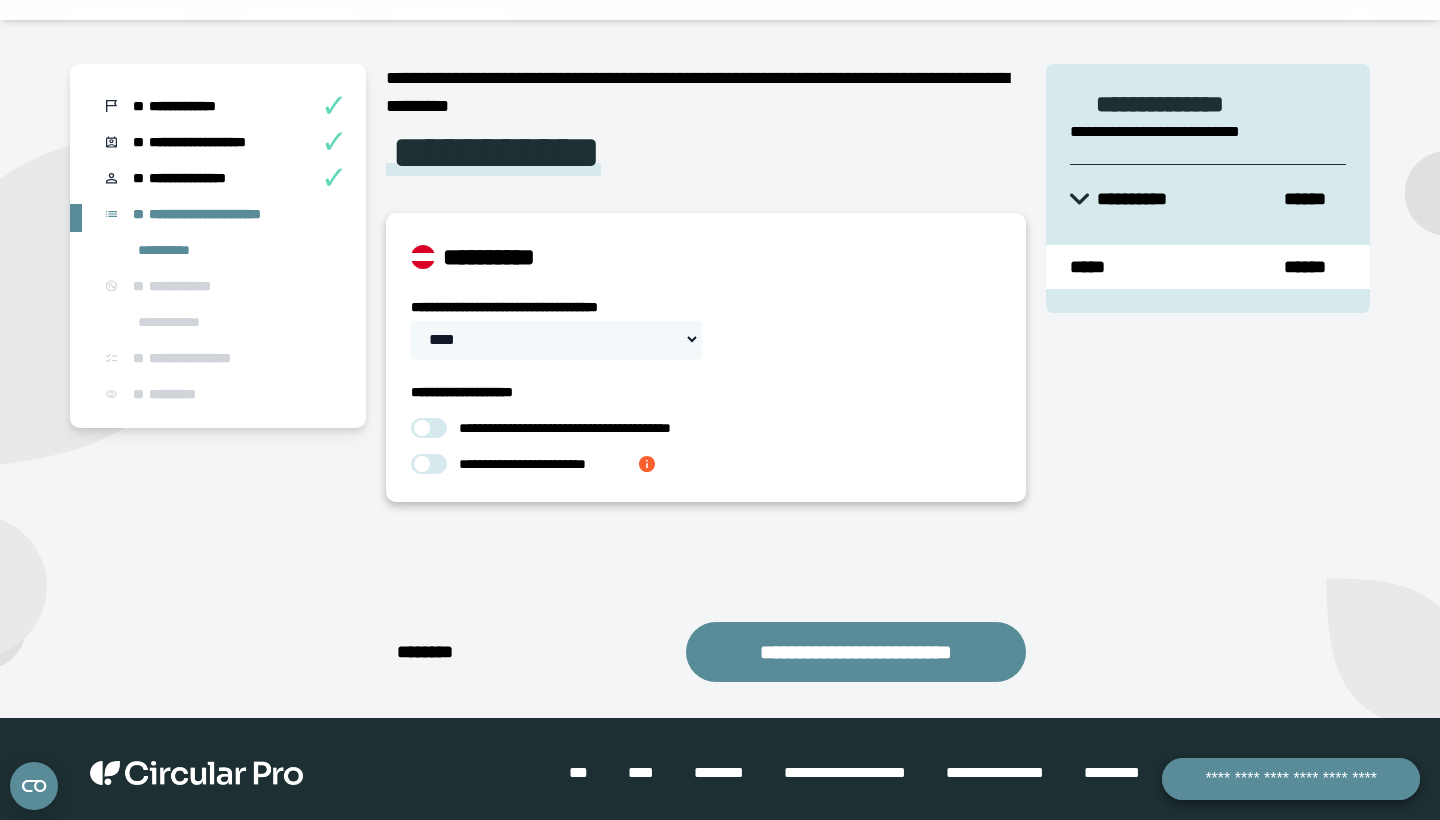 click at bounding box center [429, 428] 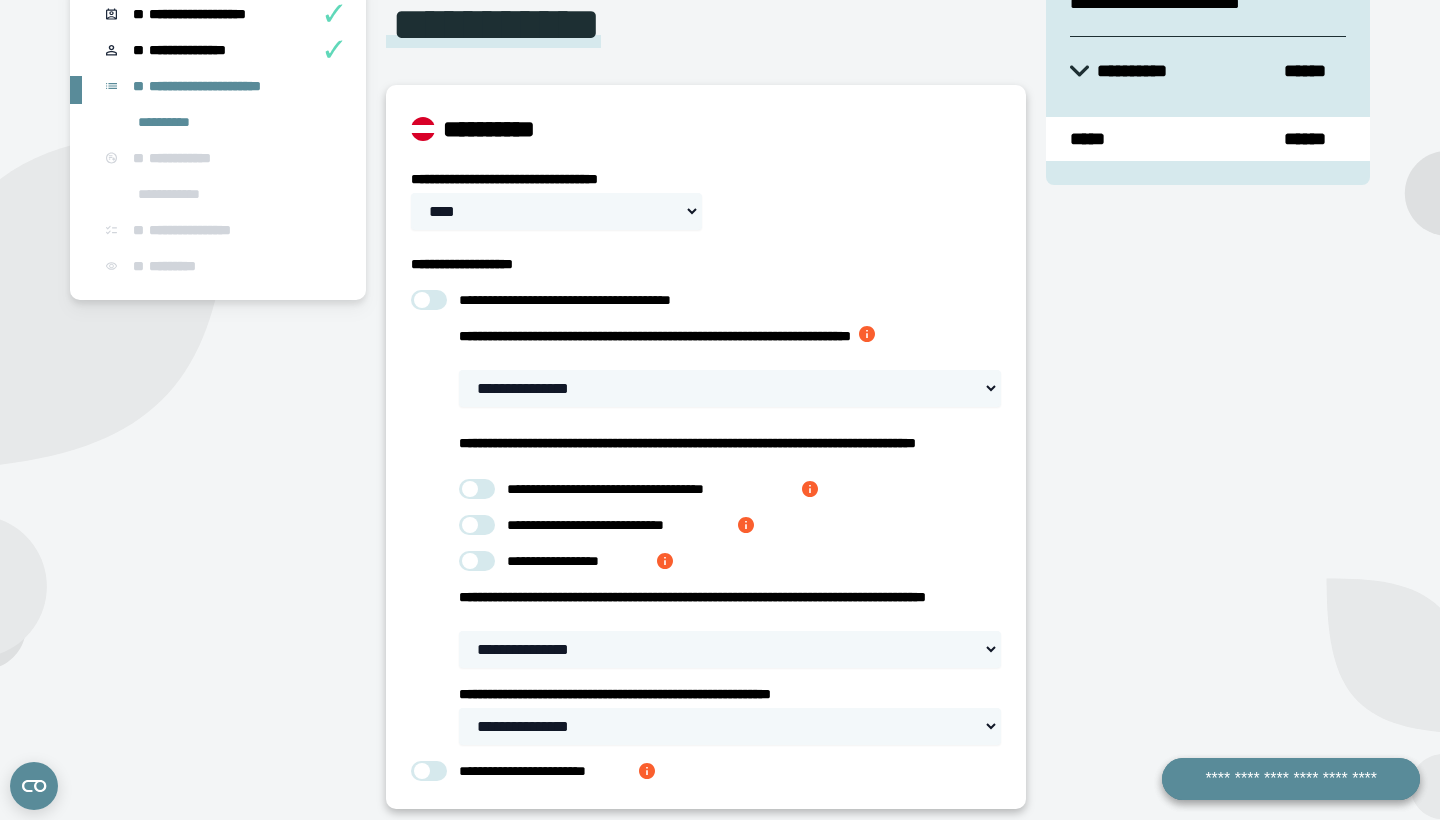 scroll, scrollTop: 255, scrollLeft: 0, axis: vertical 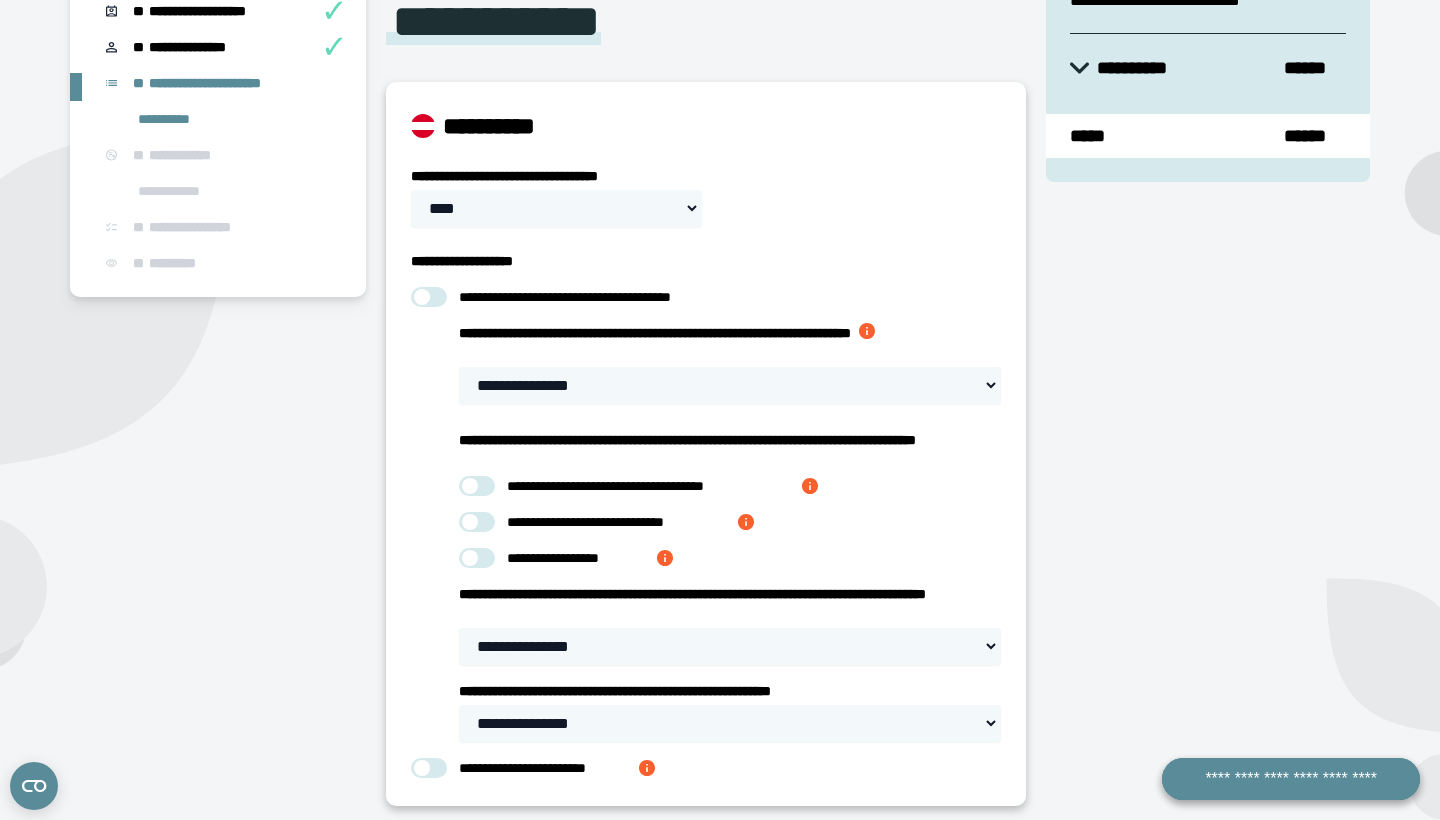 click at bounding box center (746, 522) 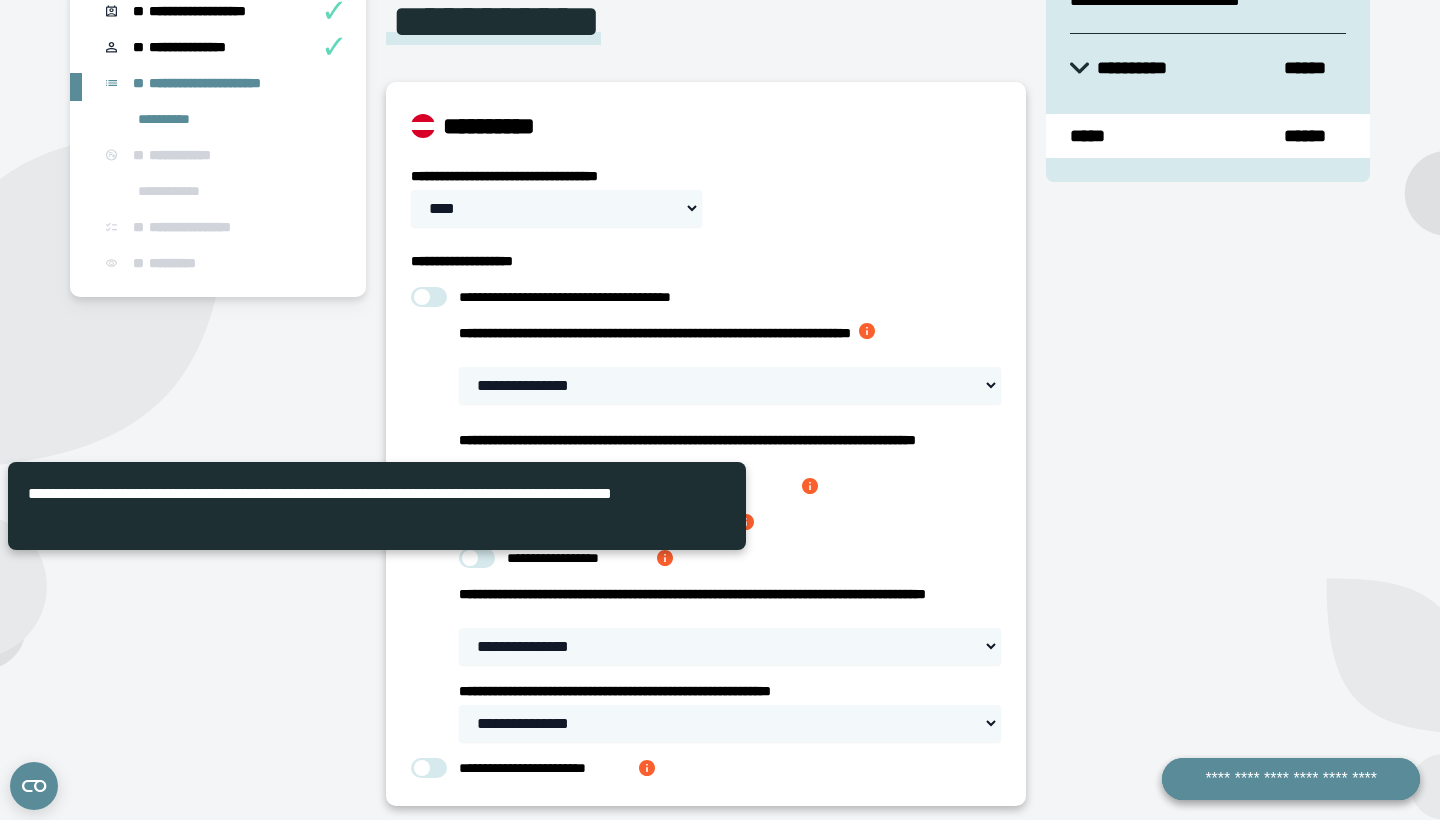 click at bounding box center [746, 522] 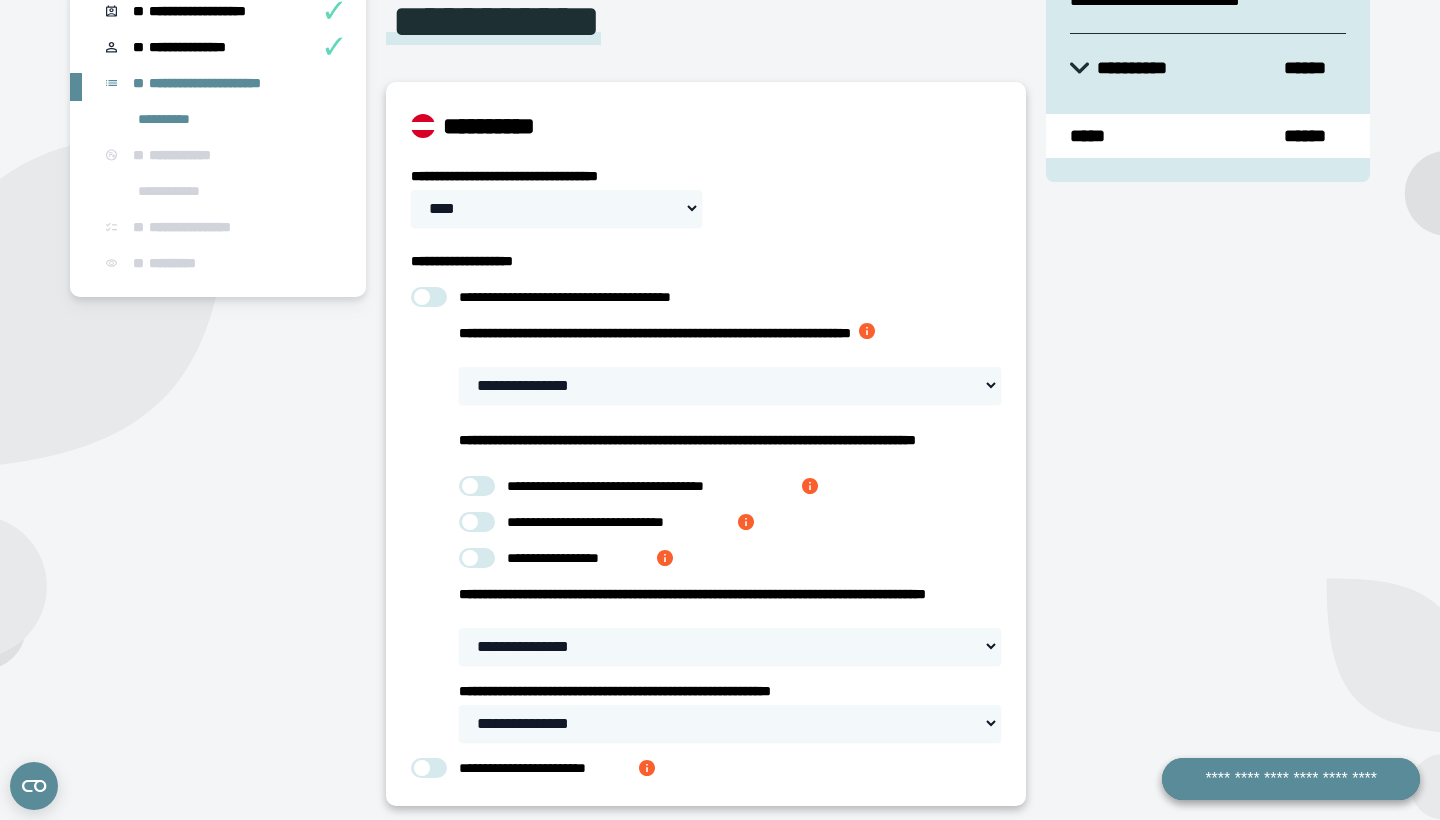 click at bounding box center (665, 558) 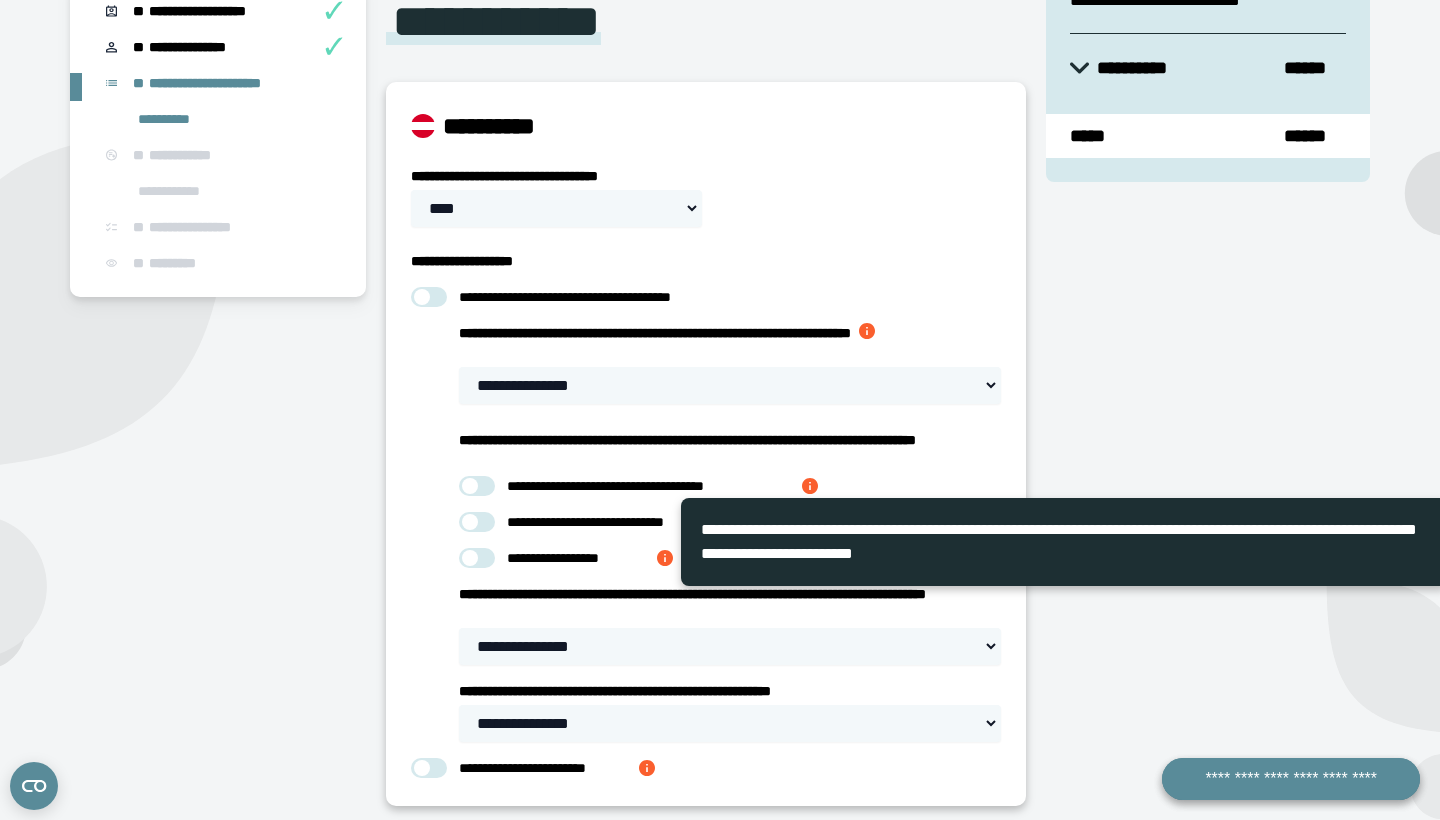 click at bounding box center (665, 558) 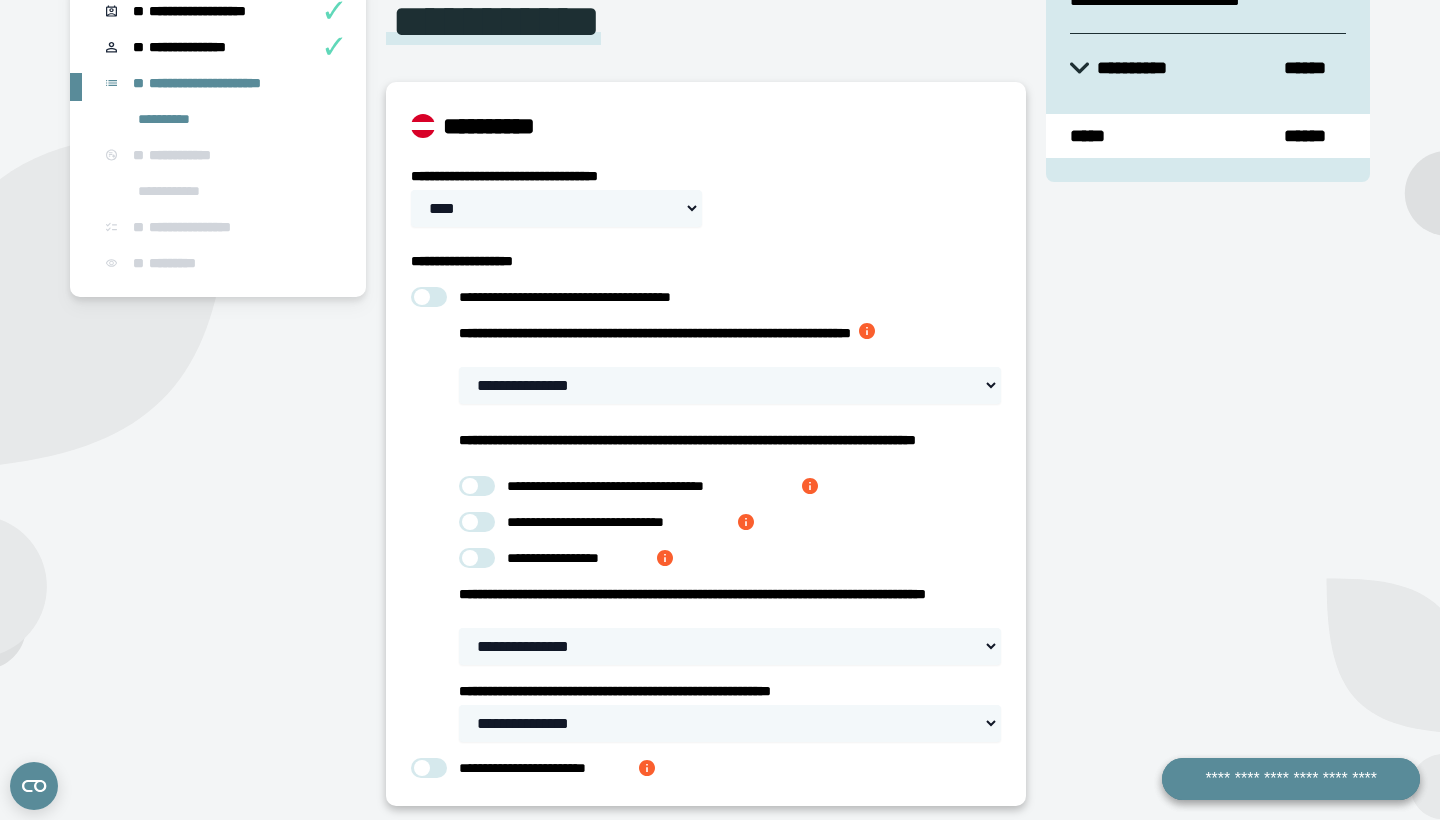 click at bounding box center [477, 558] 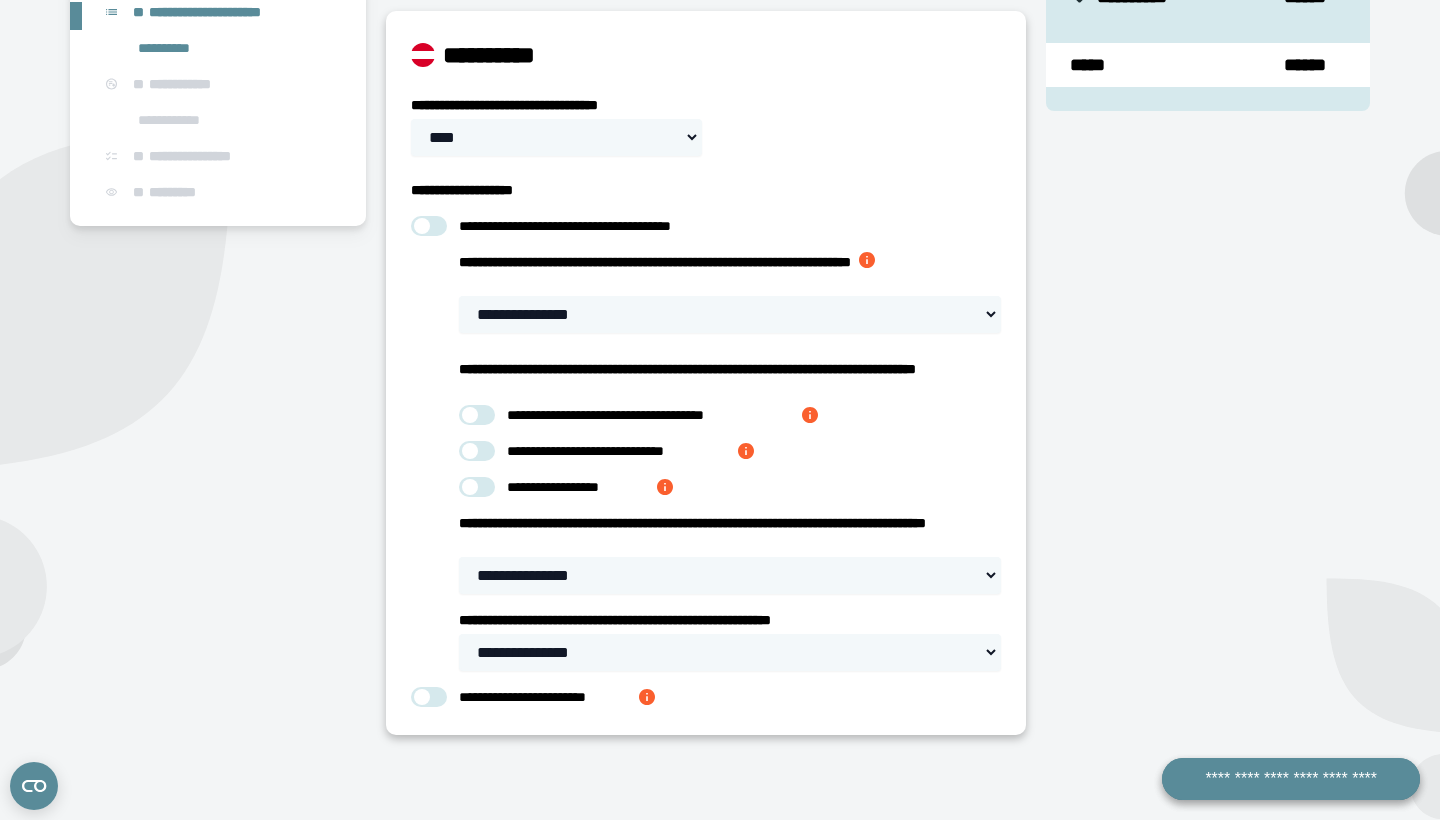 scroll, scrollTop: 352, scrollLeft: 0, axis: vertical 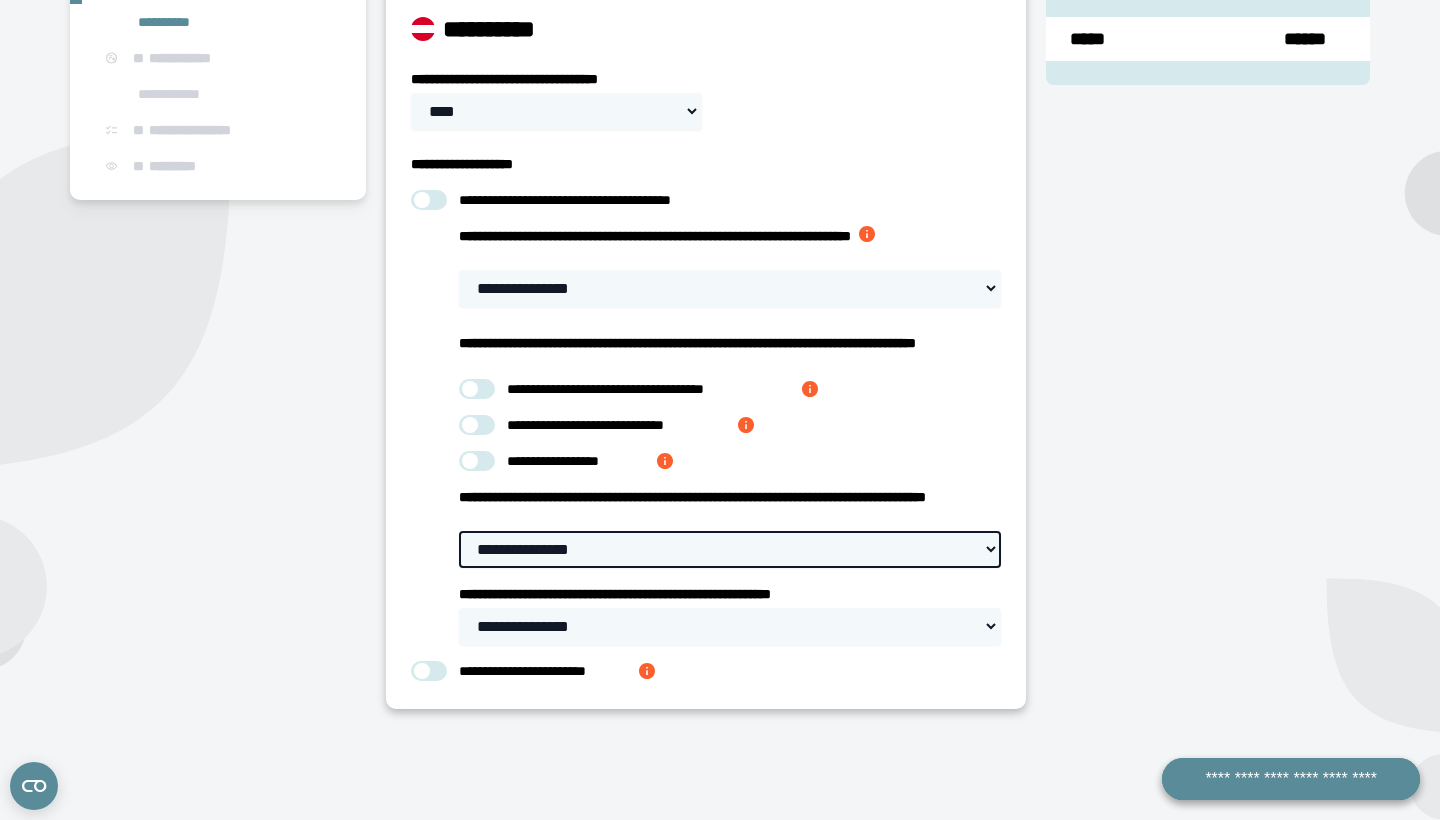 select on "*********" 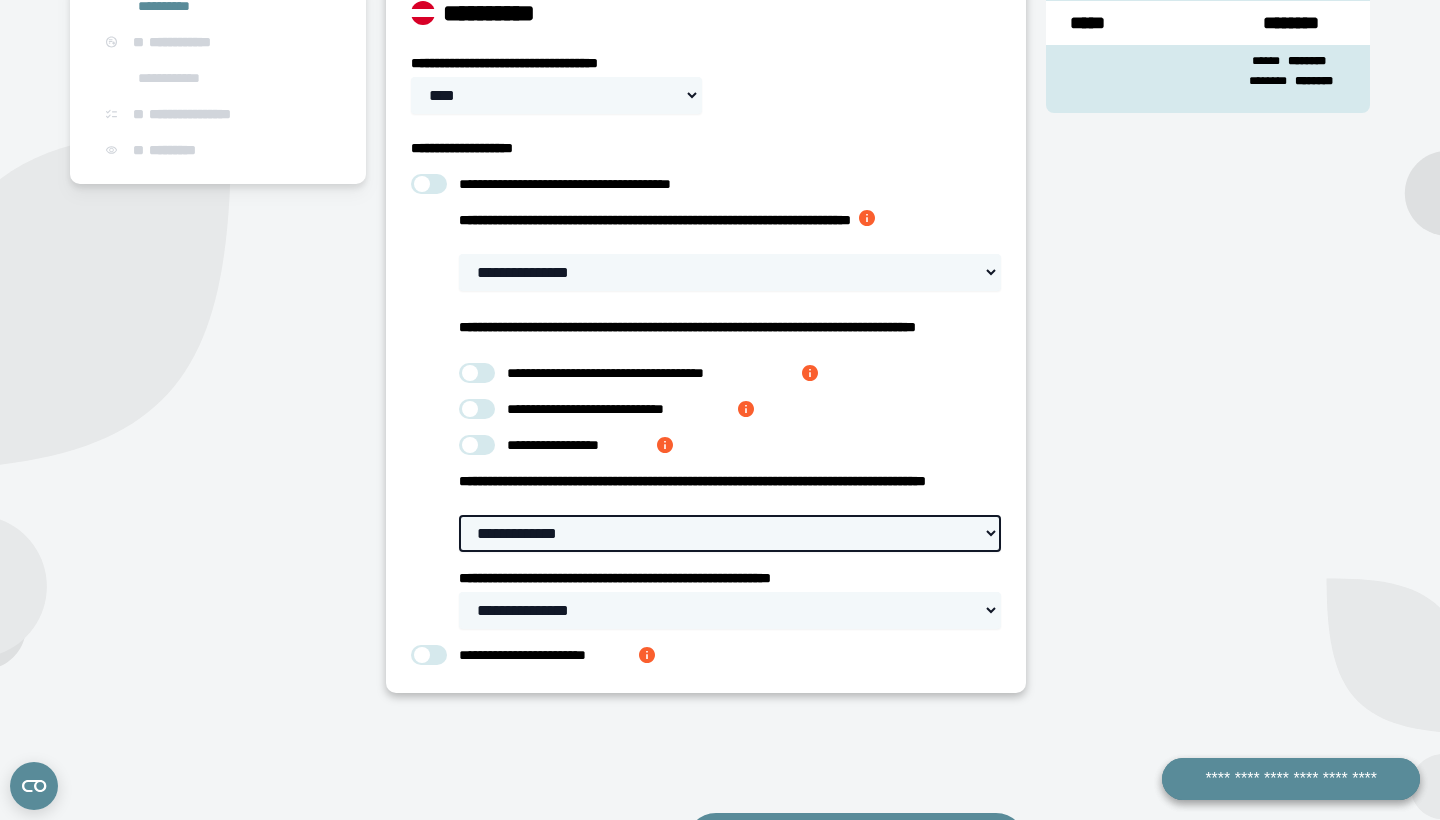scroll, scrollTop: 381, scrollLeft: 0, axis: vertical 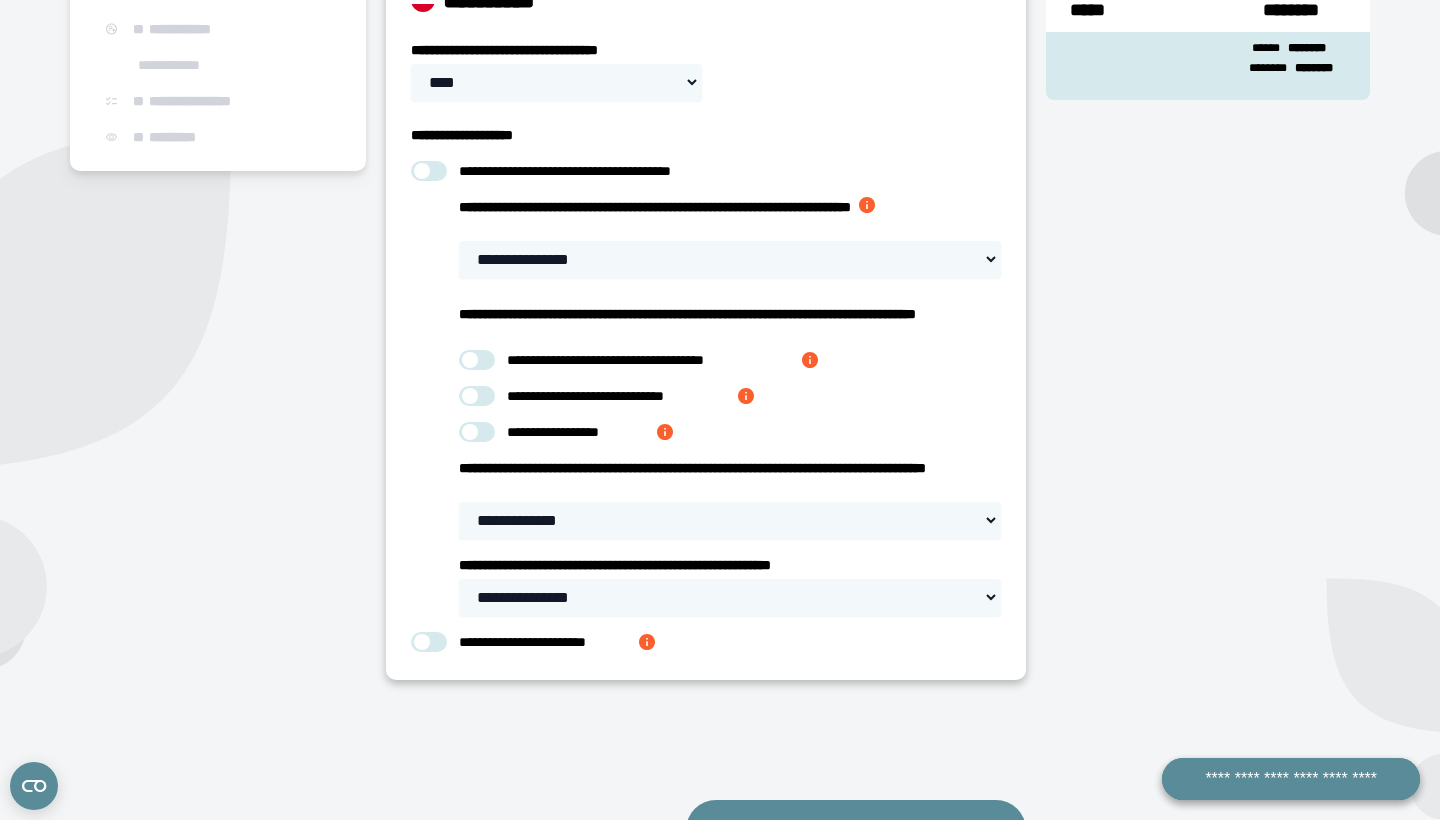 click on "**********" at bounding box center (705, 406) 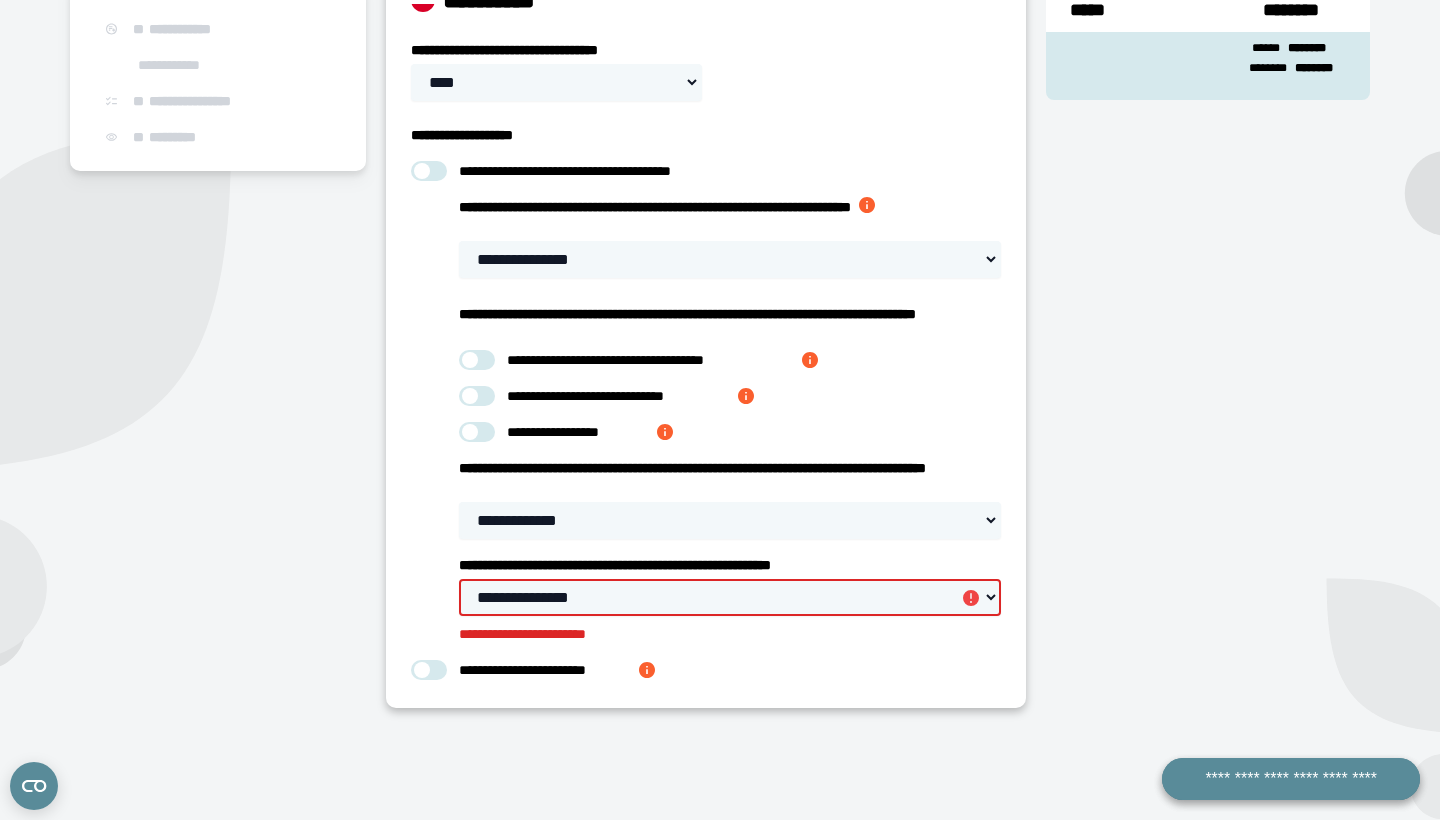 select on "*****" 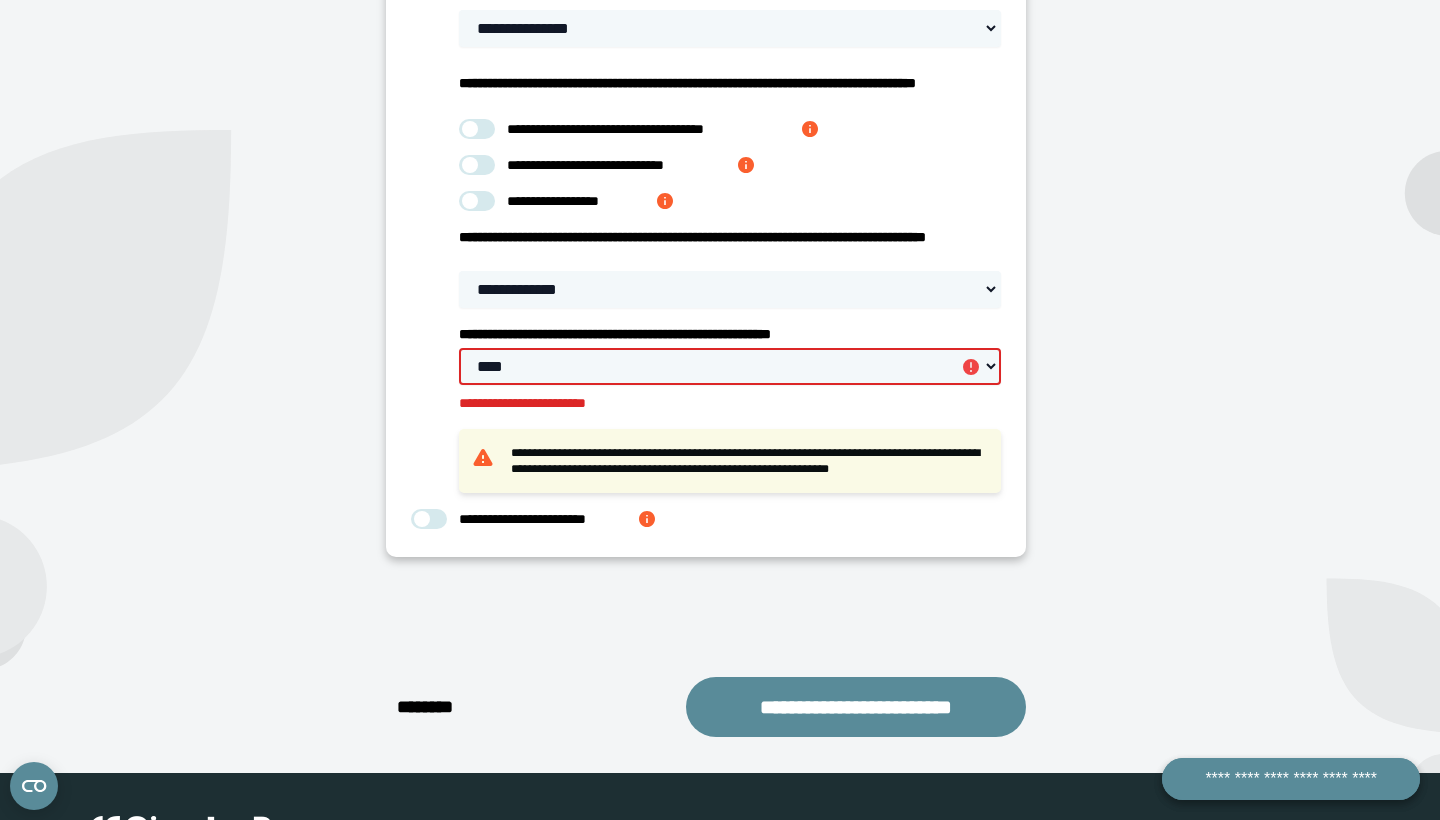 scroll, scrollTop: 622, scrollLeft: 0, axis: vertical 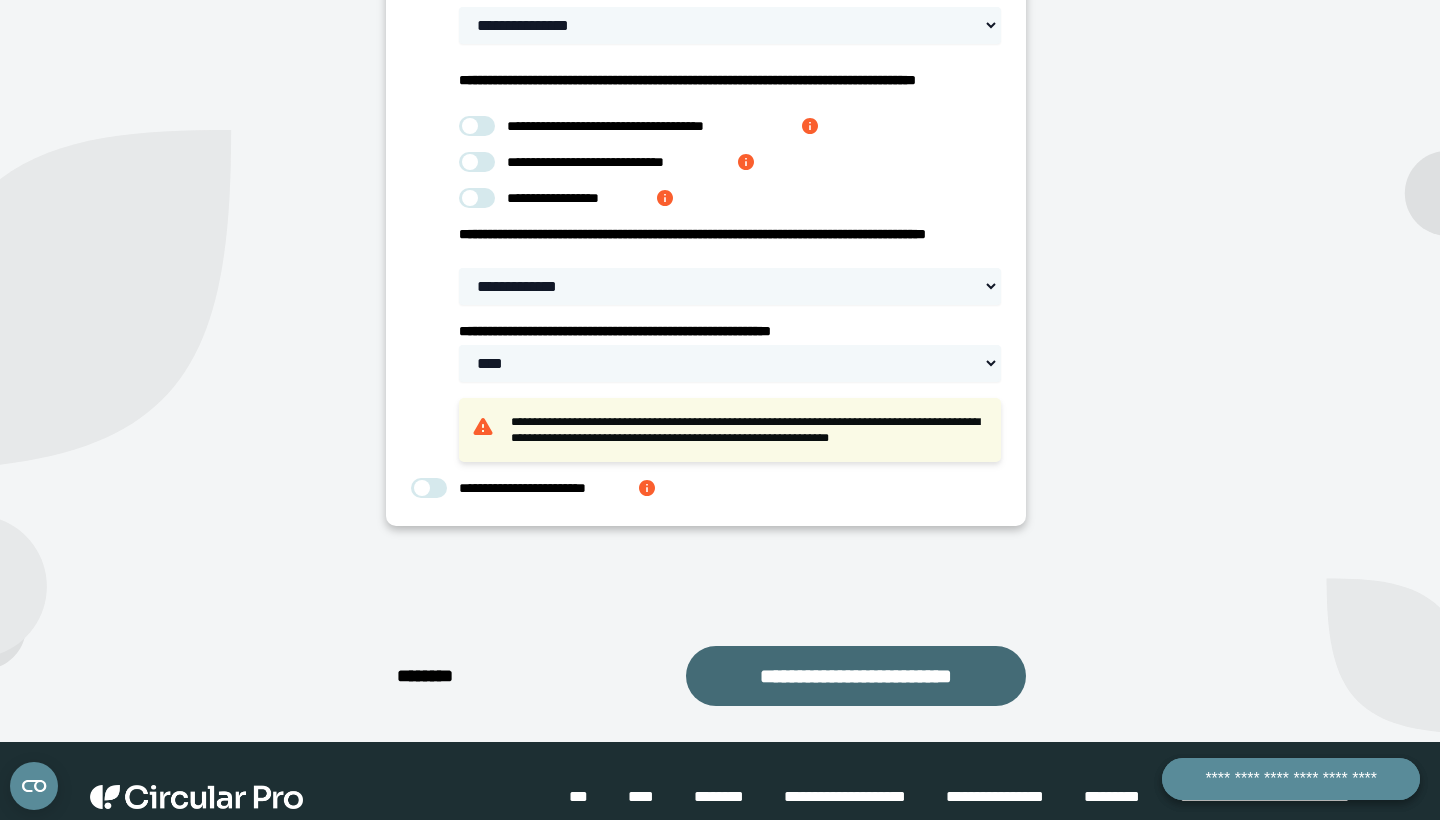 click on "**********" at bounding box center [856, 676] 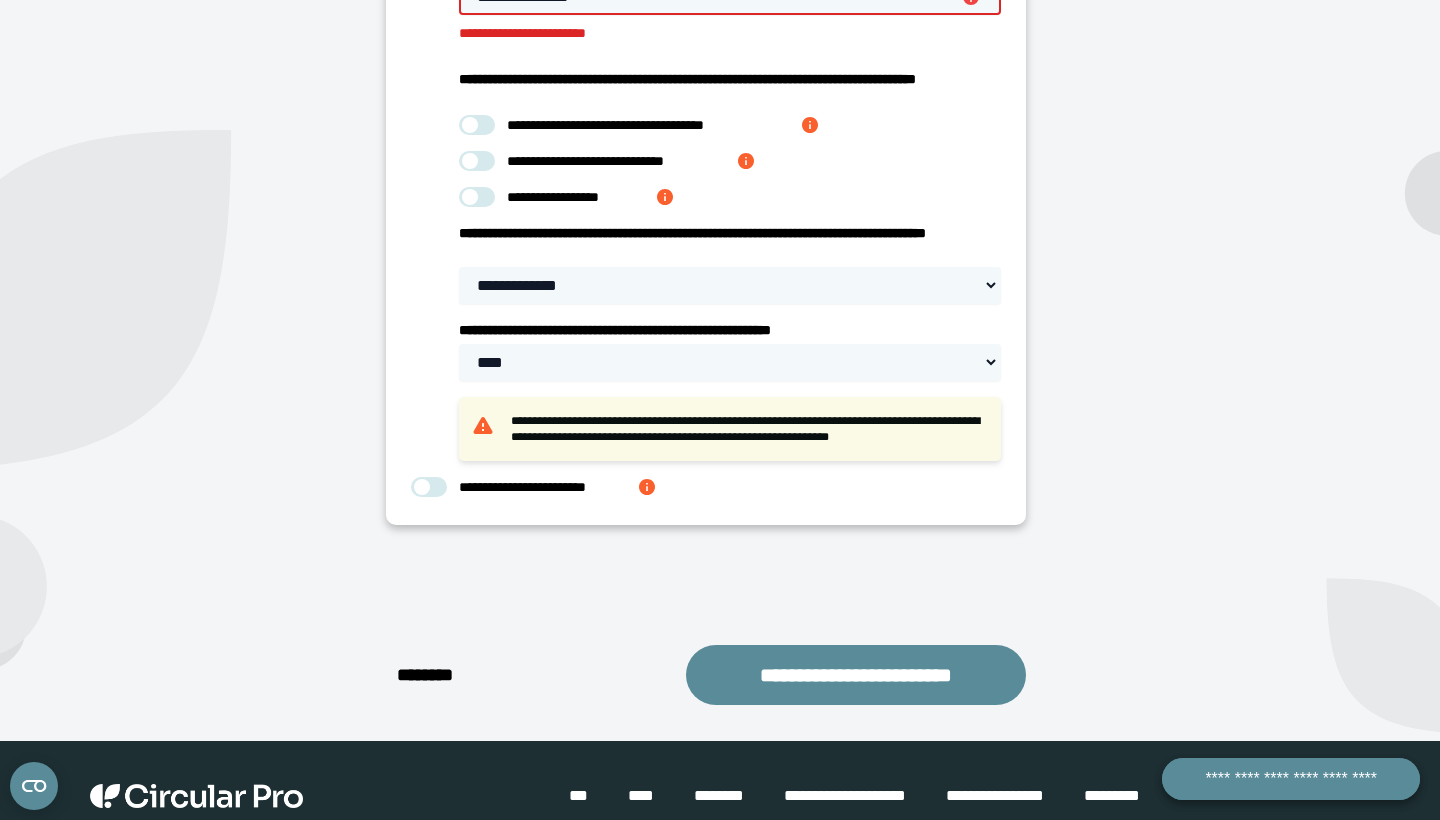 scroll, scrollTop: 643, scrollLeft: 0, axis: vertical 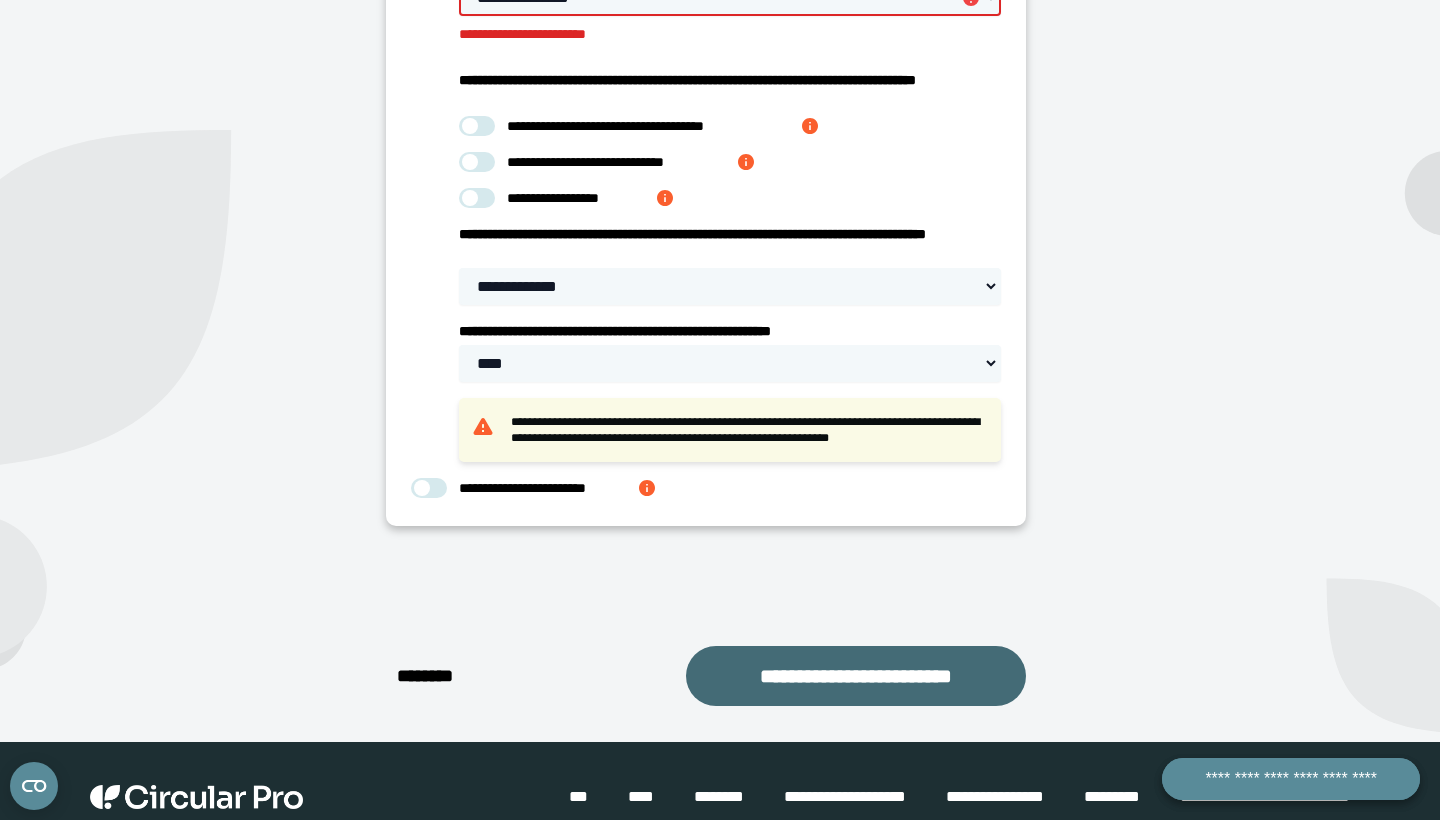click on "**********" at bounding box center (856, 676) 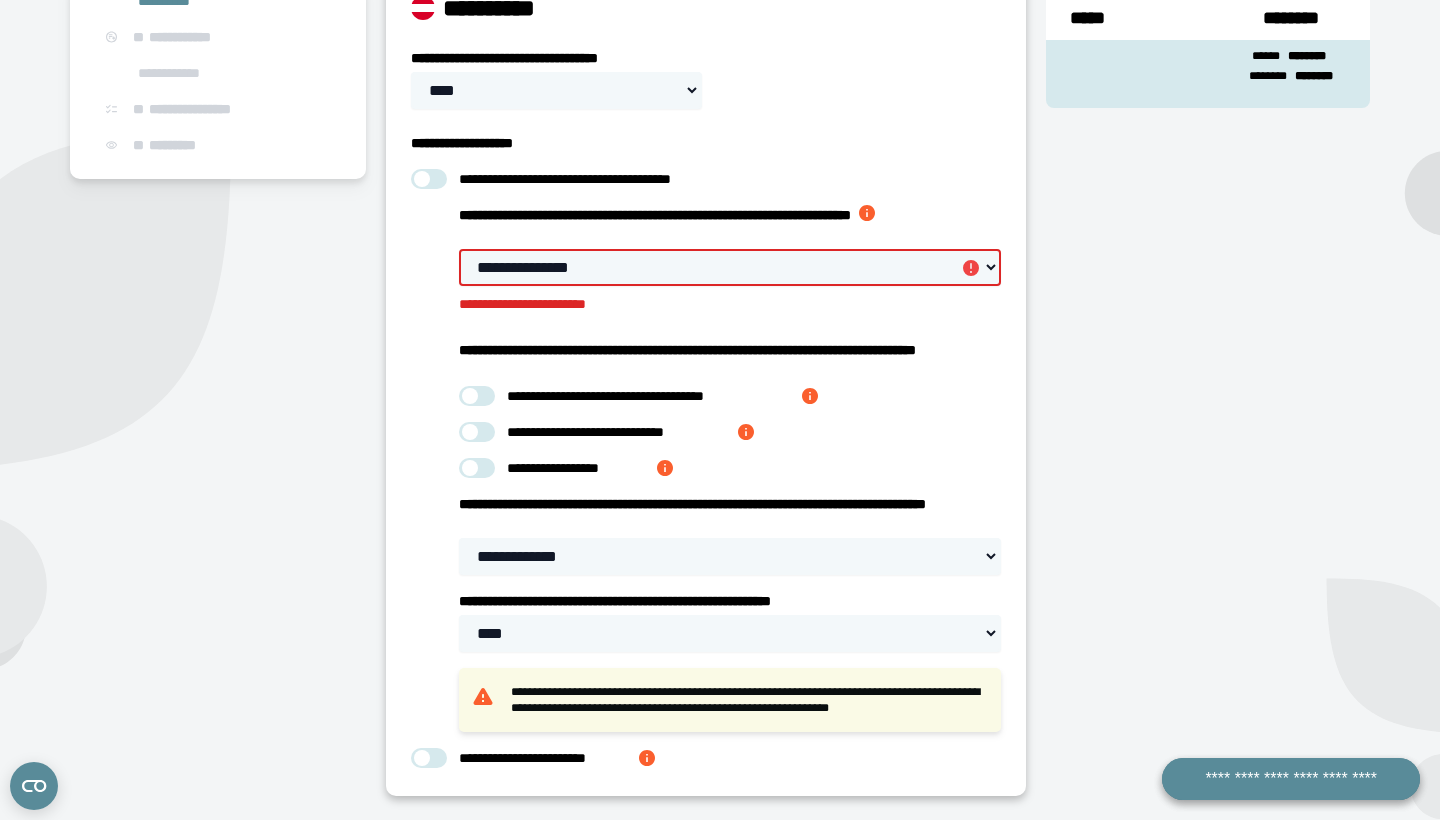 scroll, scrollTop: 361, scrollLeft: 0, axis: vertical 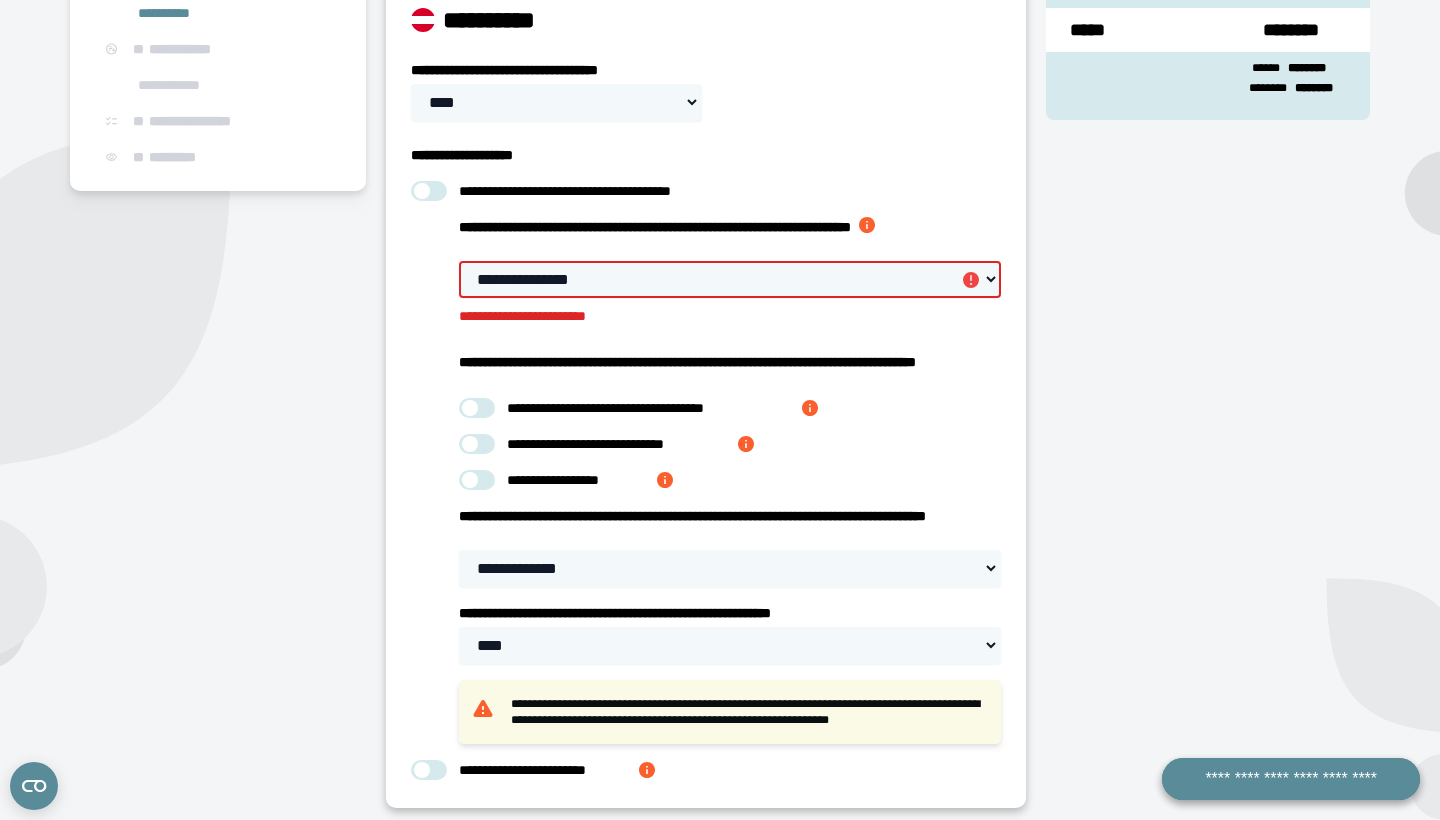 select on "**" 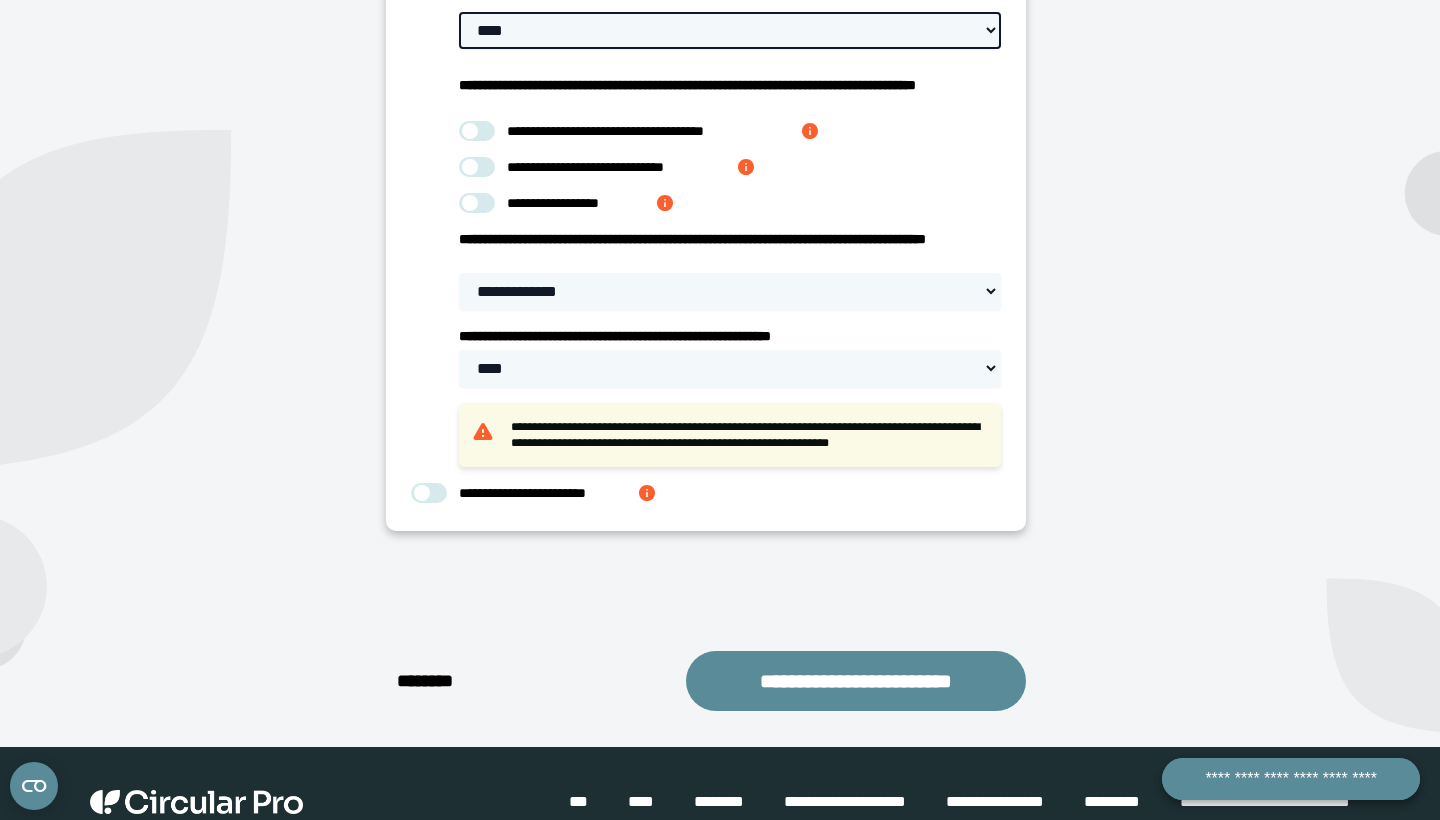 scroll, scrollTop: 615, scrollLeft: 0, axis: vertical 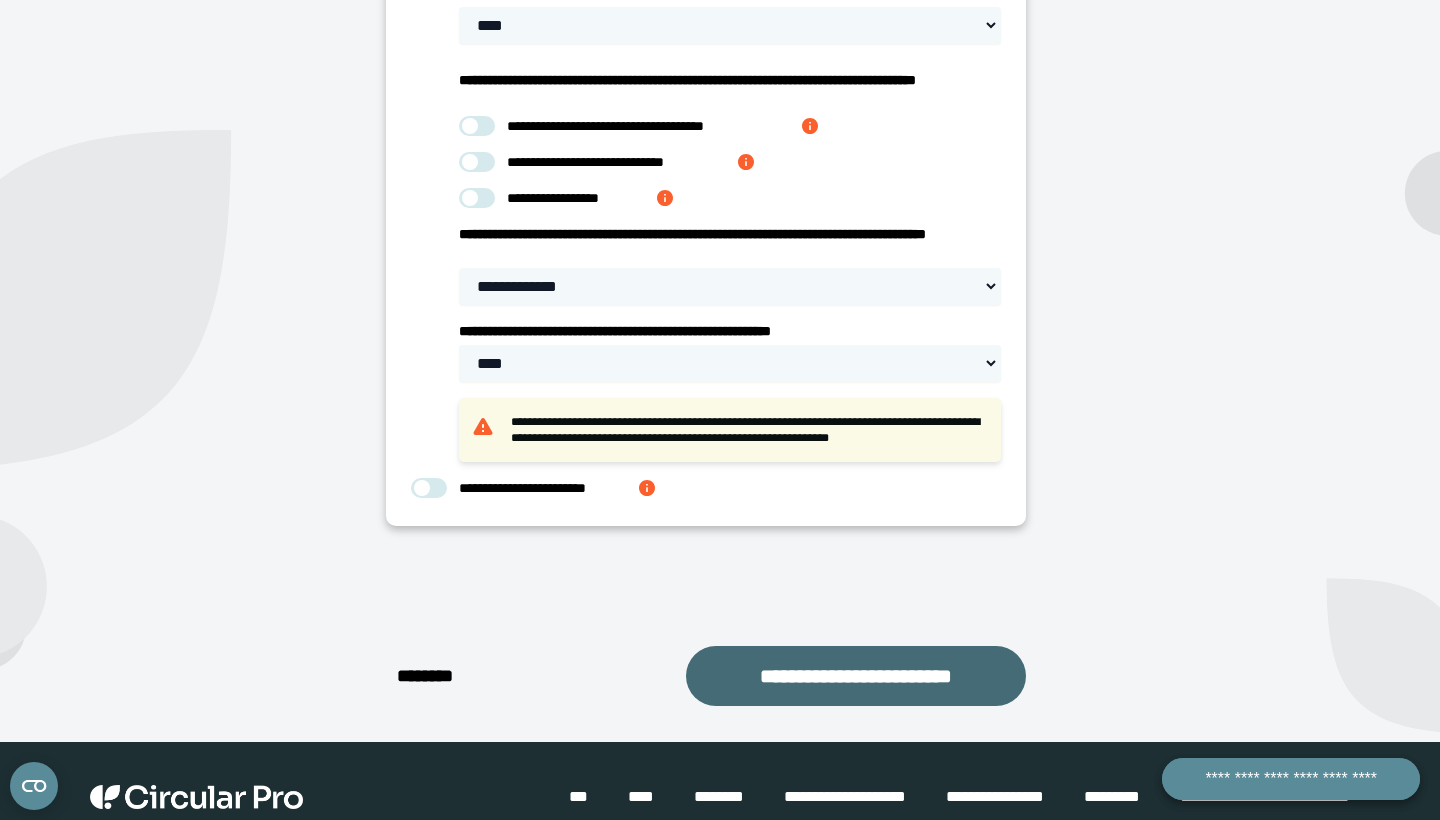 click on "**********" at bounding box center (856, 676) 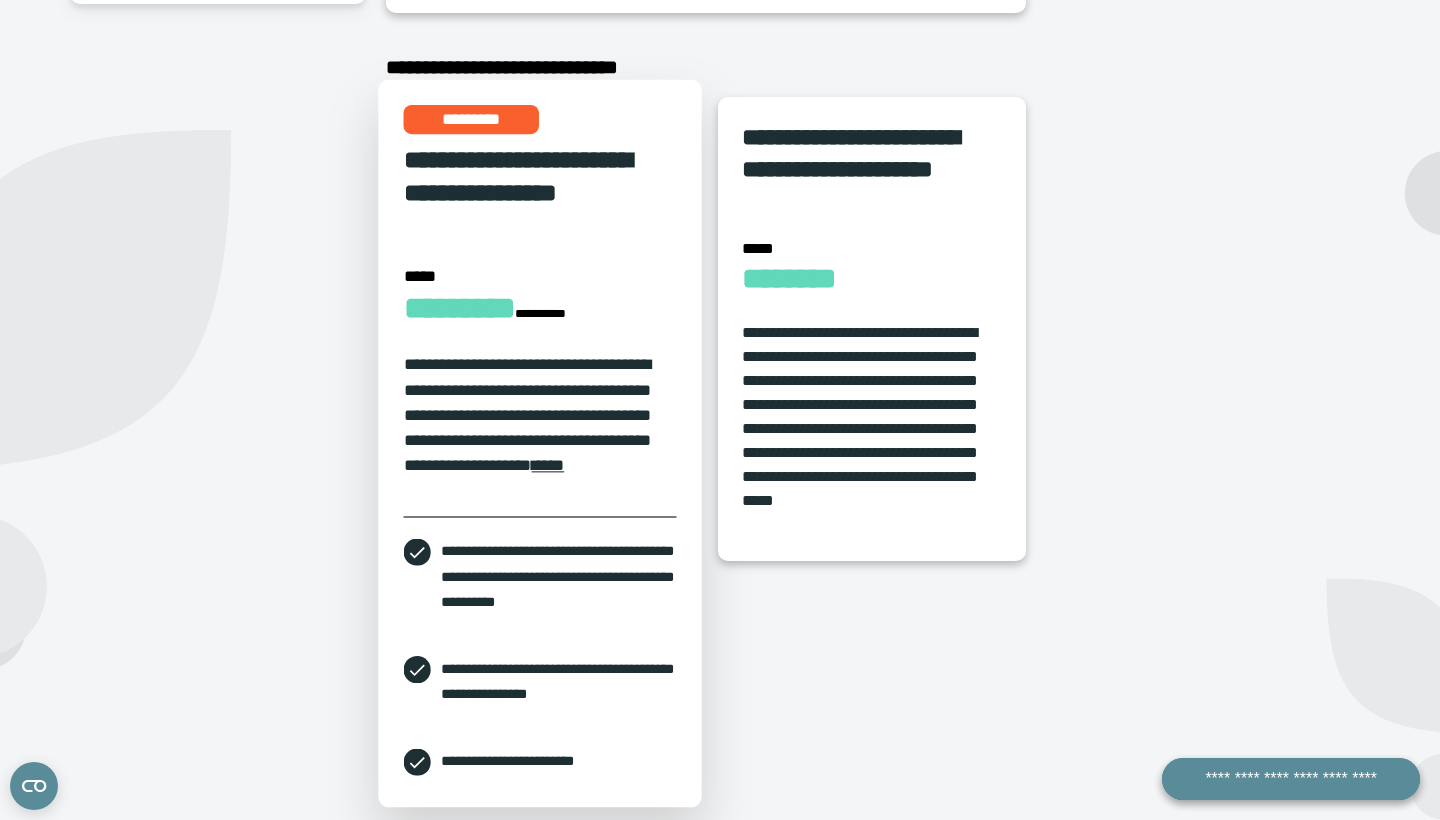 scroll, scrollTop: 537, scrollLeft: 0, axis: vertical 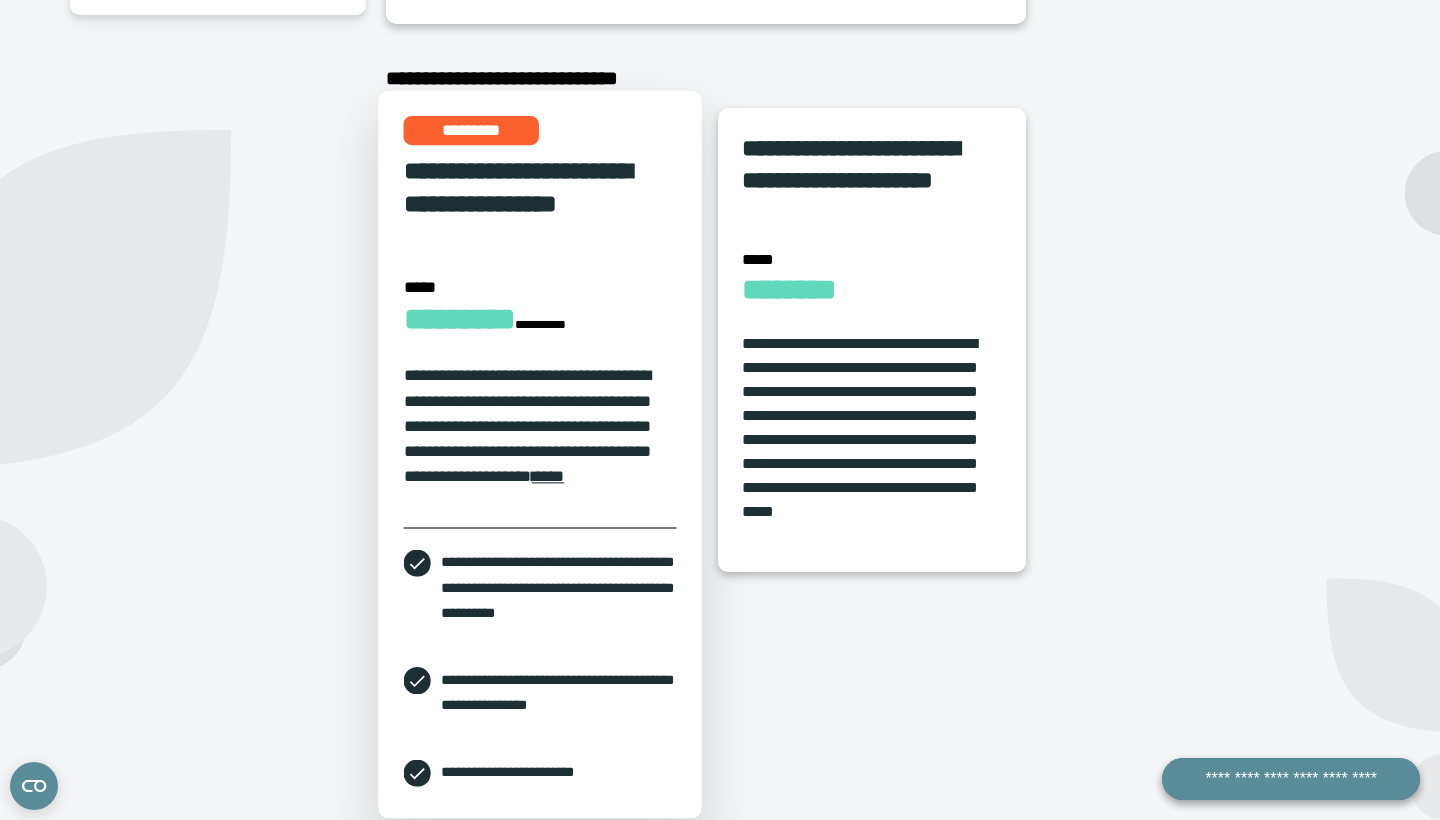 click on "**********" at bounding box center [540, 315] 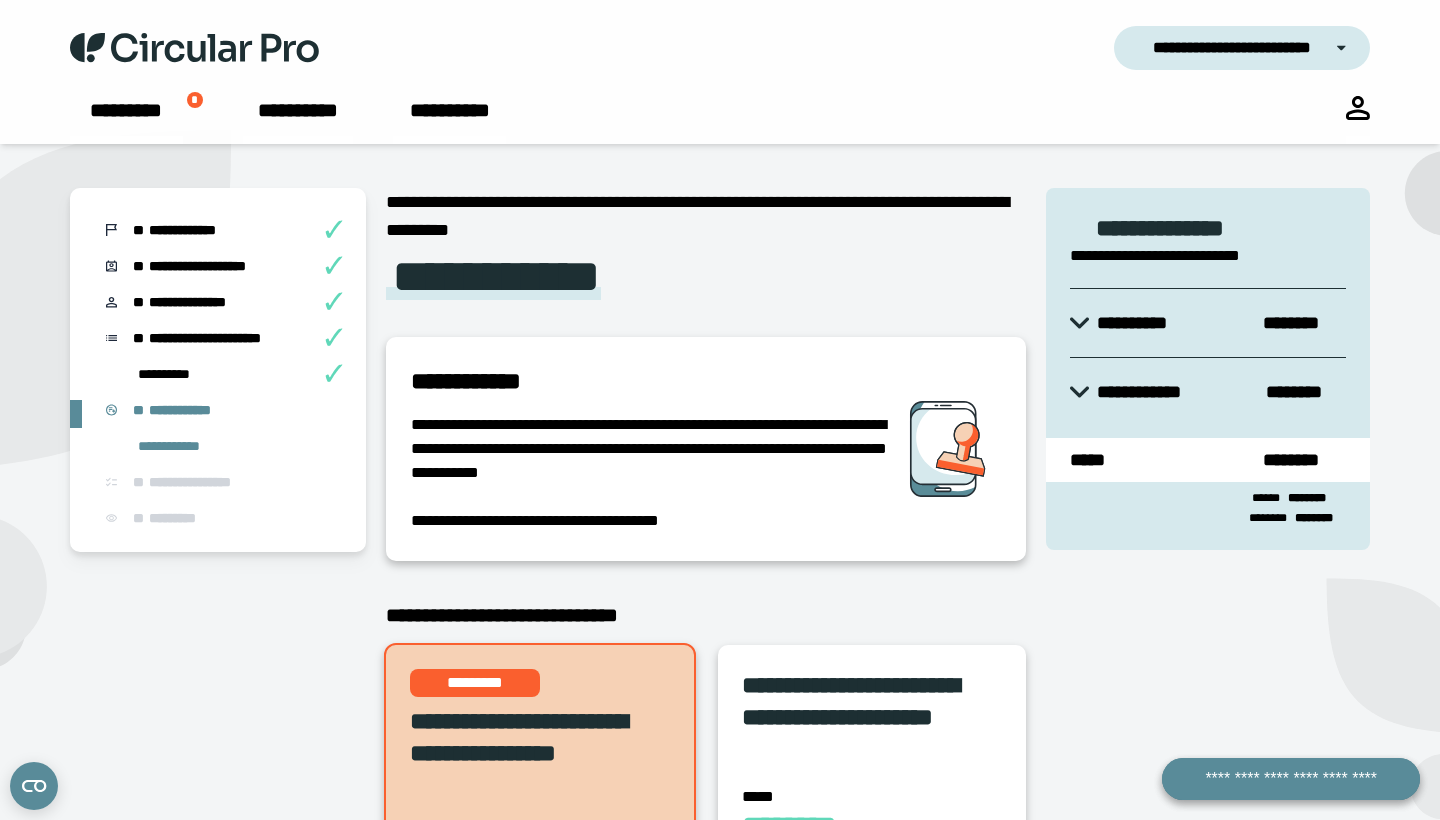 scroll, scrollTop: 0, scrollLeft: 0, axis: both 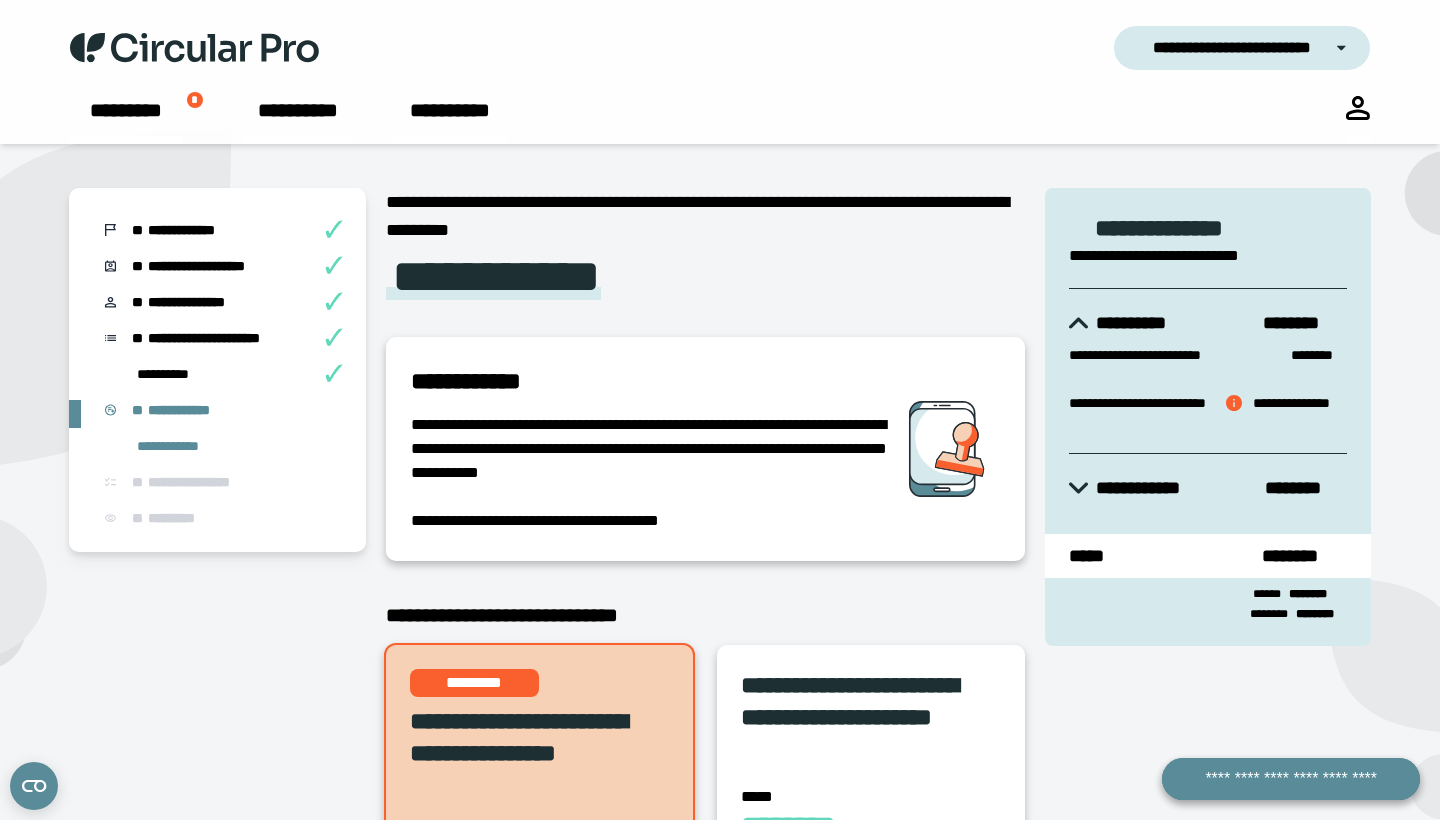 click at bounding box center [1078, 488] 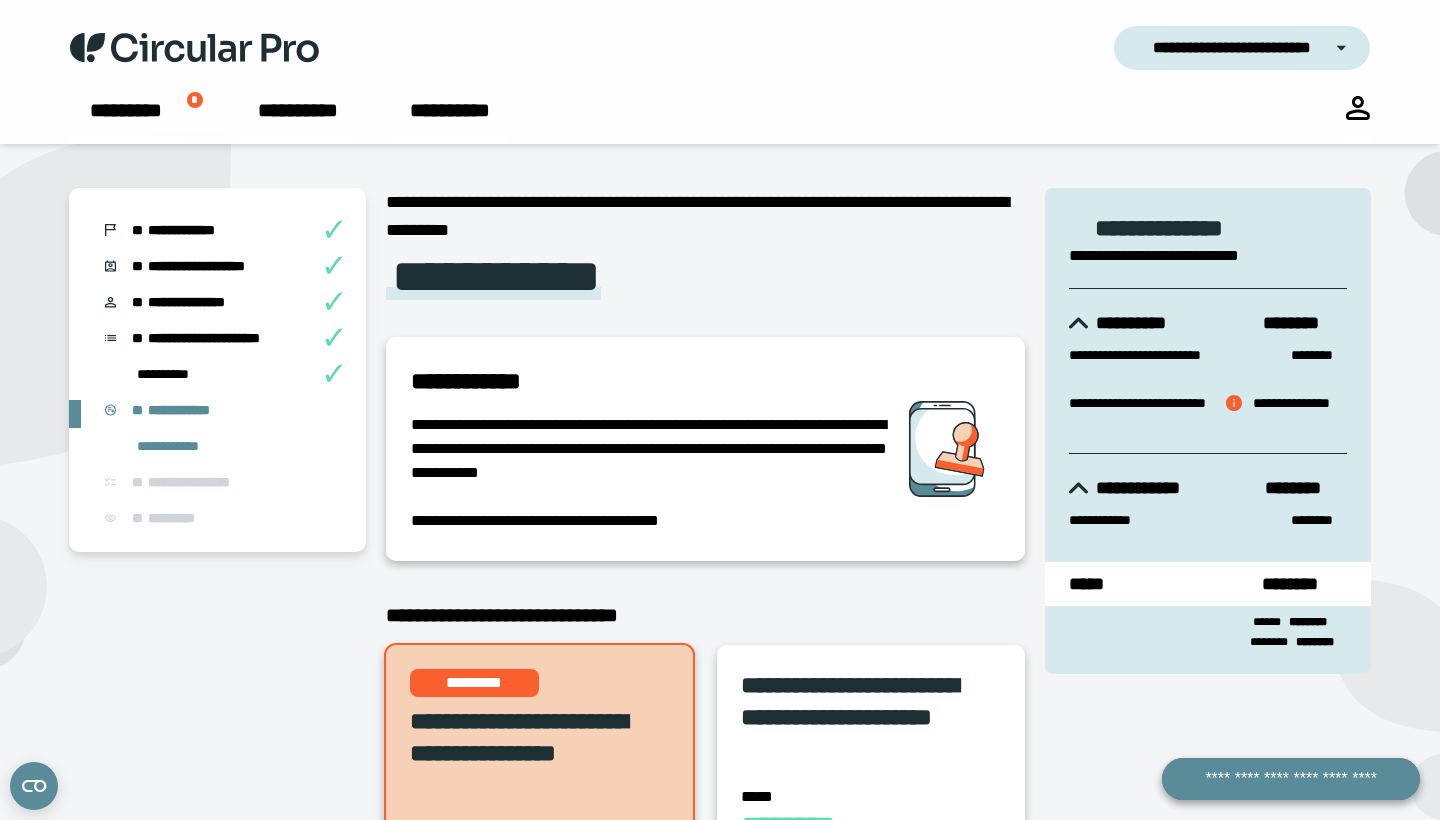 click at bounding box center [1234, 403] 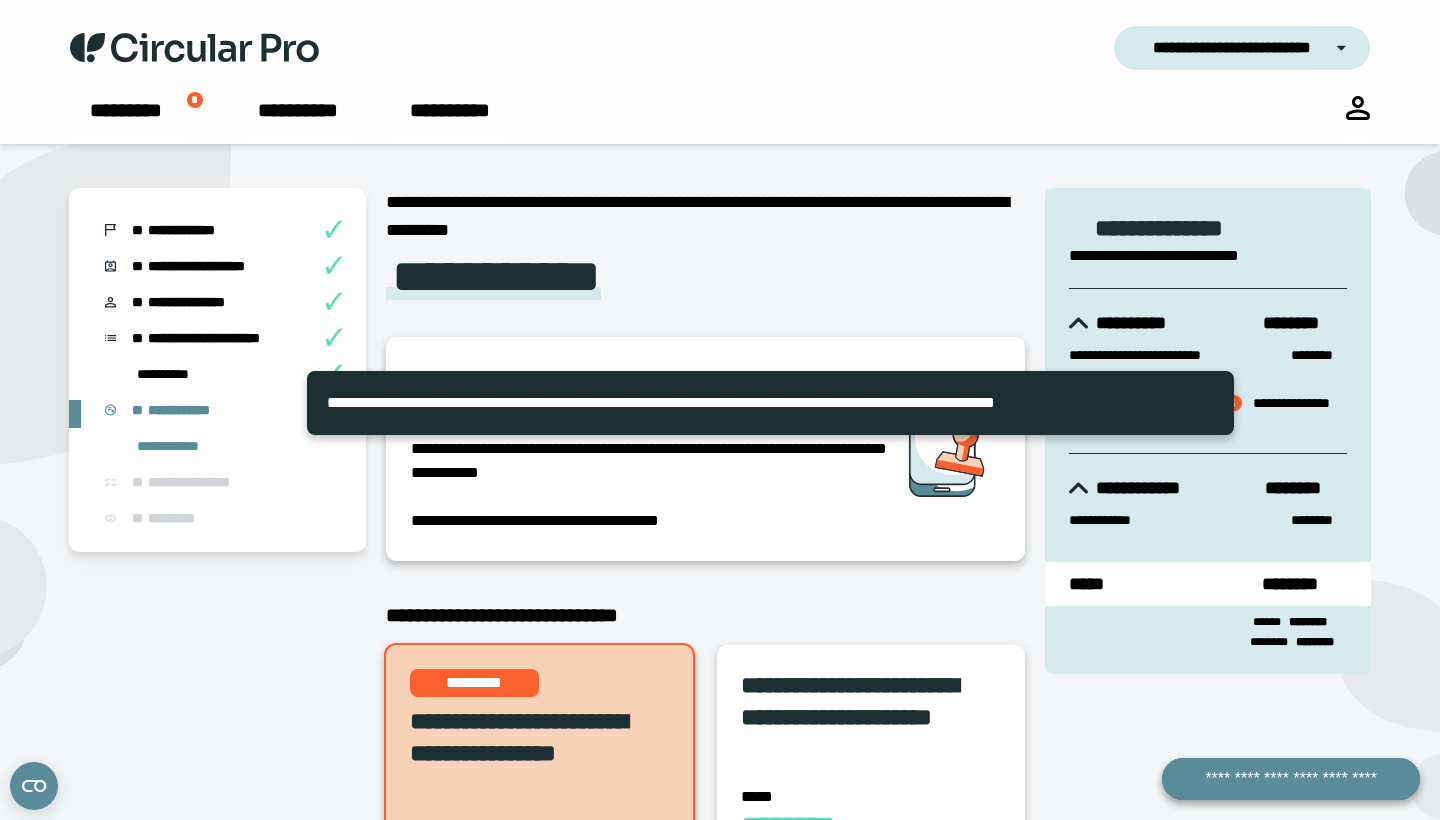 click at bounding box center [1234, 403] 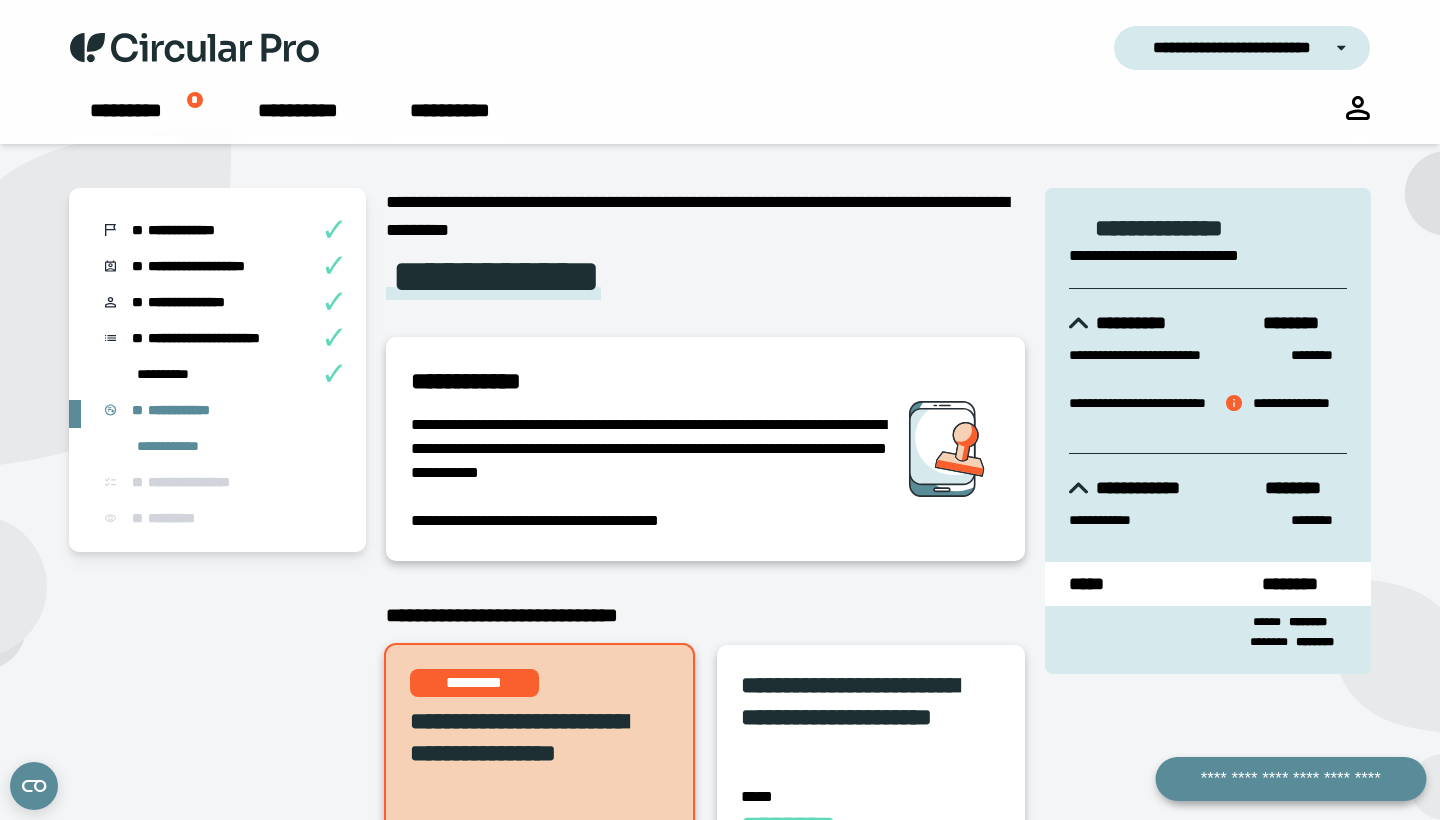 click on "**********" at bounding box center [1291, 779] 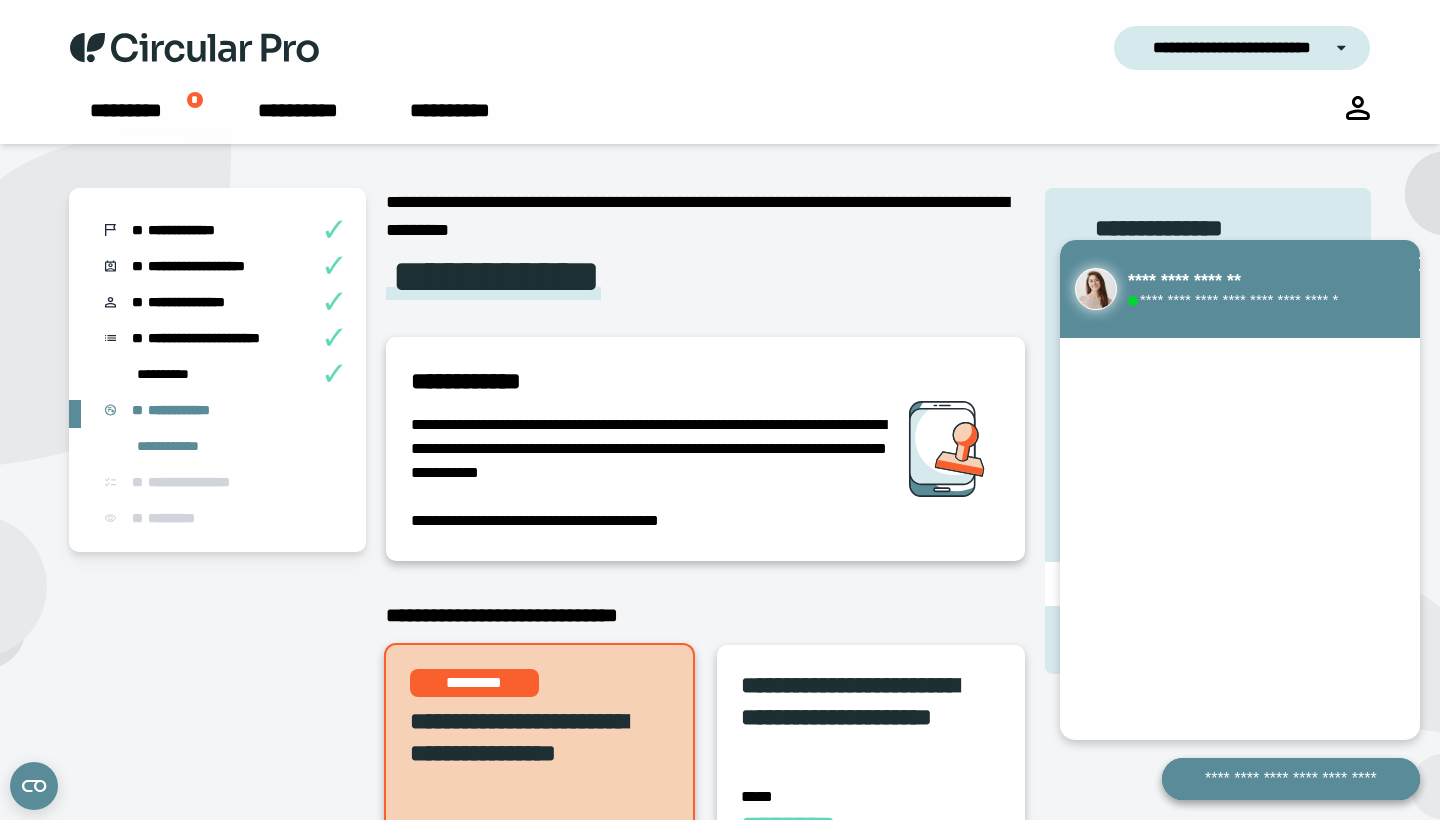 click on "**********" at bounding box center (720, 977) 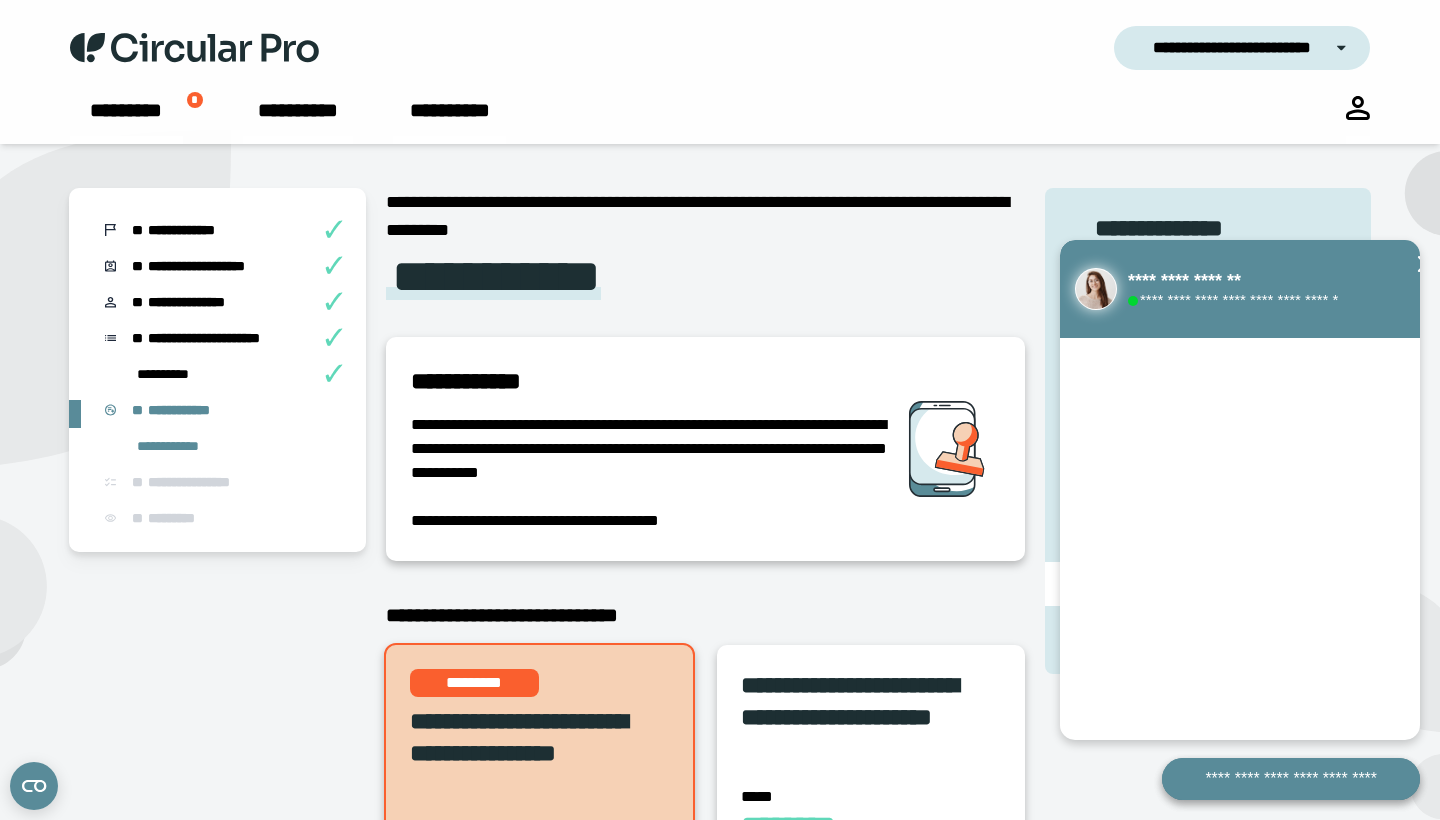 click 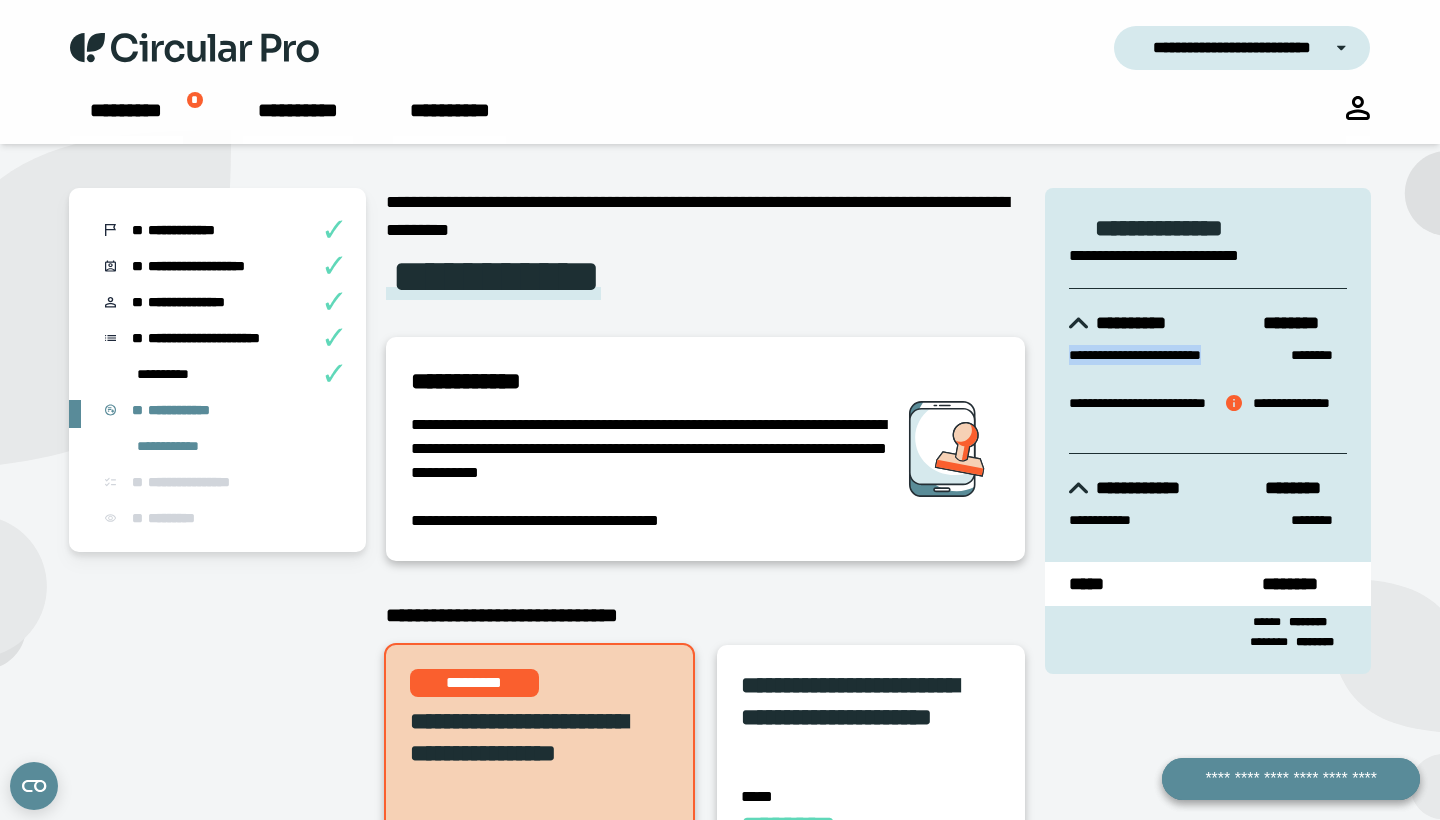 drag, startPoint x: 1166, startPoint y: 378, endPoint x: 1059, endPoint y: 350, distance: 110.60289 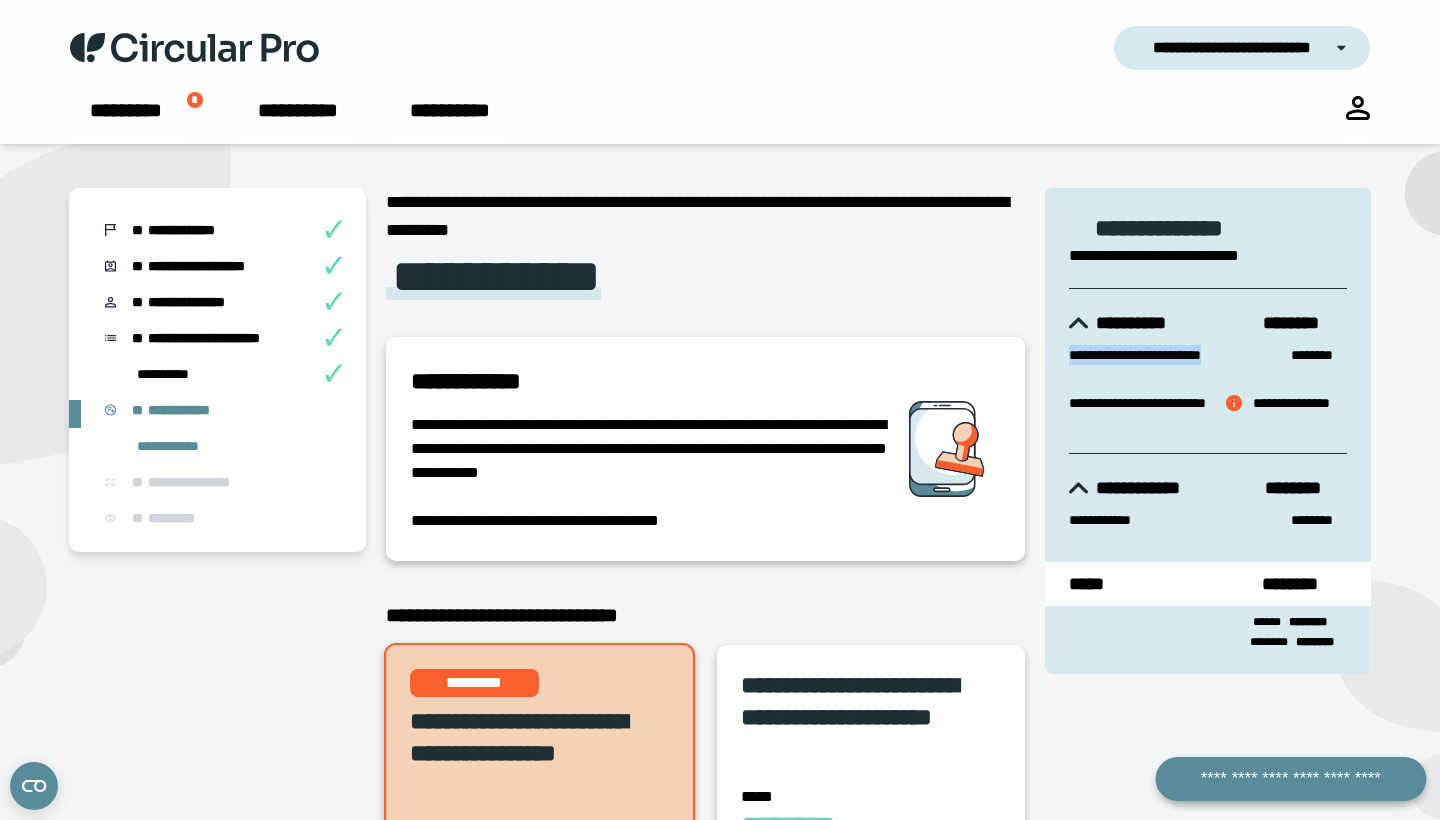 click on "**********" at bounding box center [1291, 779] 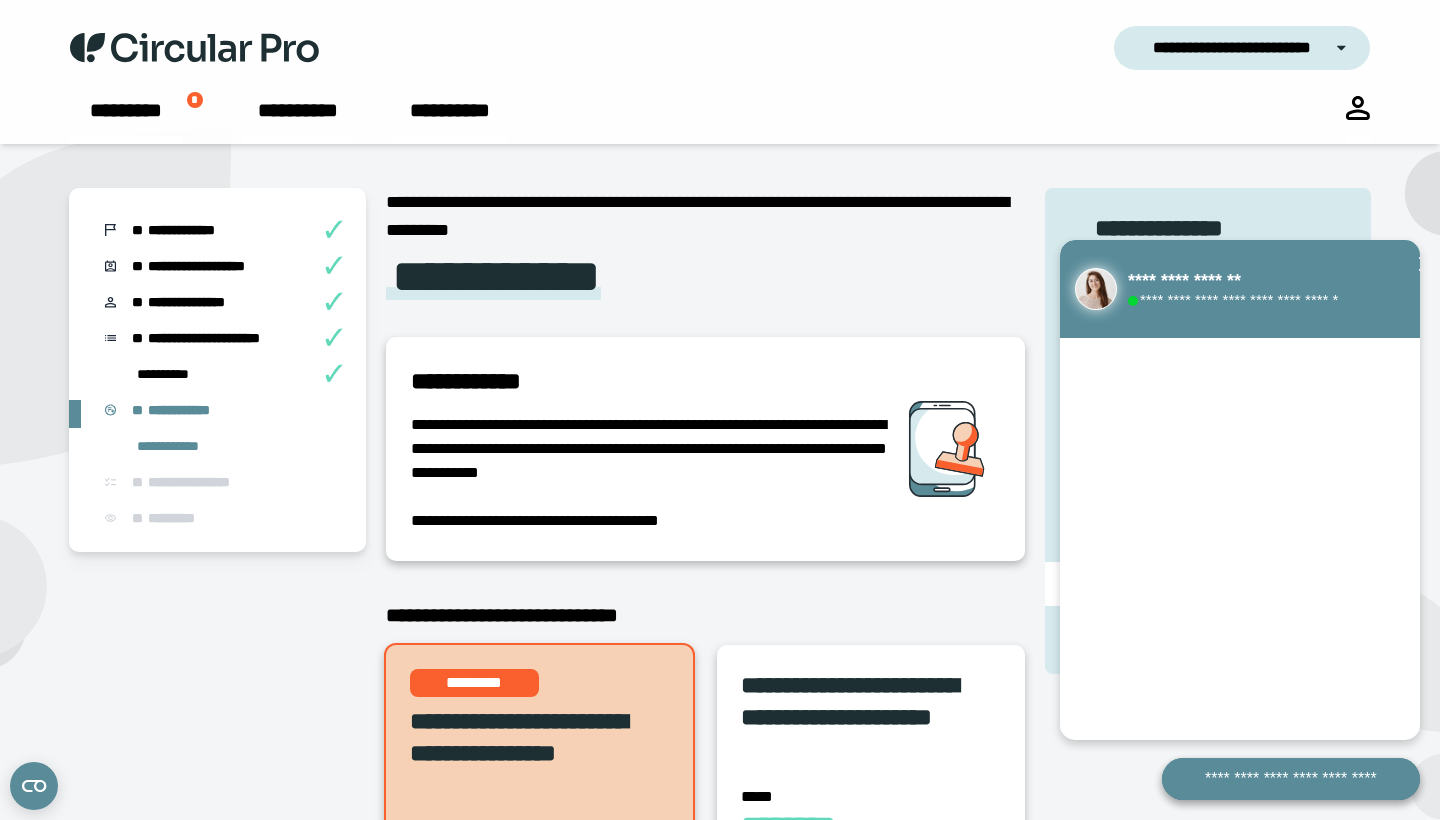 click on "**********" at bounding box center [705, 216] 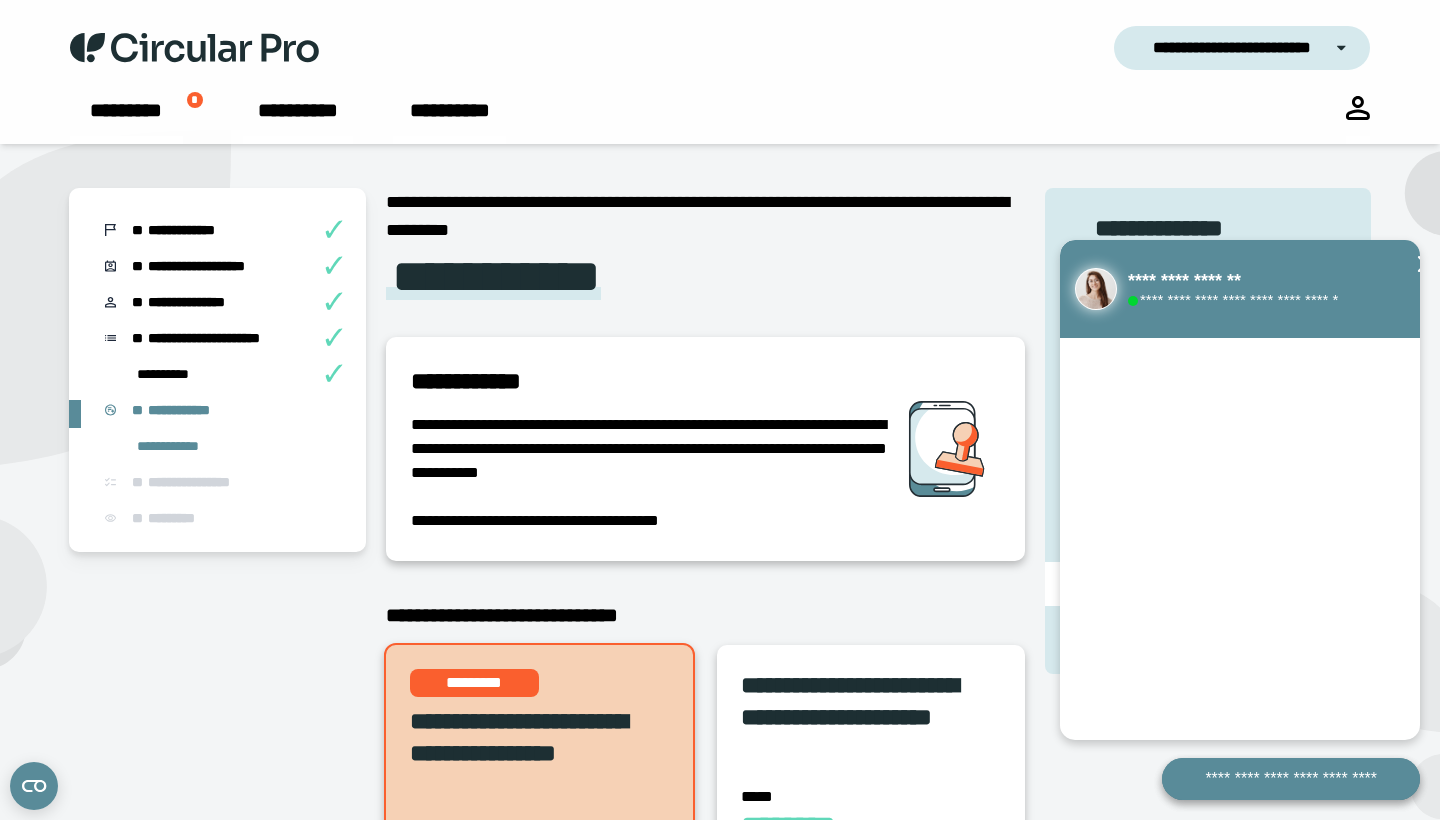 click 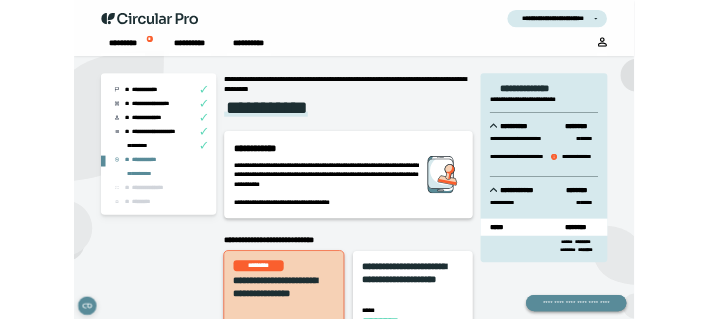 scroll, scrollTop: 0, scrollLeft: 0, axis: both 